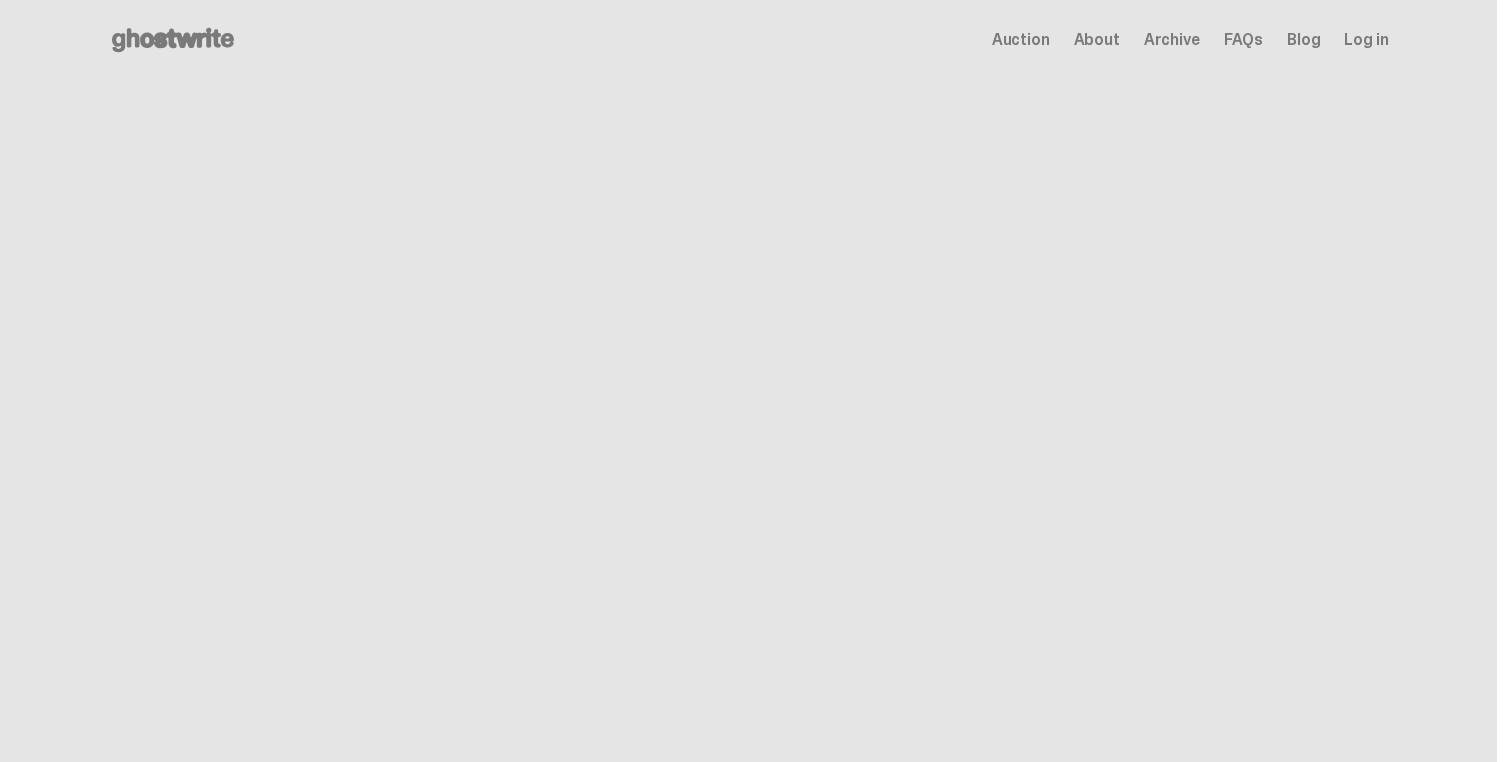 scroll, scrollTop: 0, scrollLeft: 0, axis: both 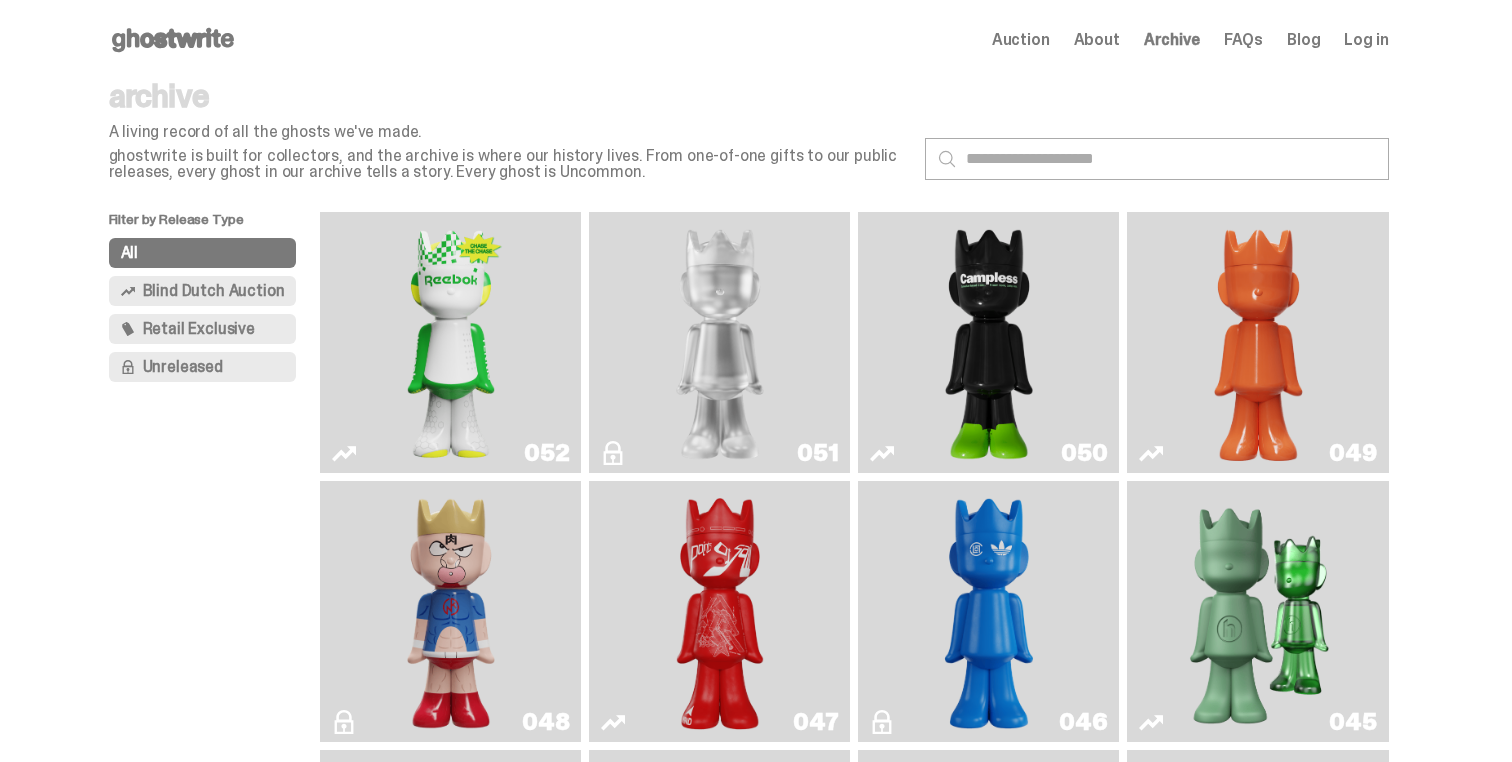 click on "About" at bounding box center [1097, 40] 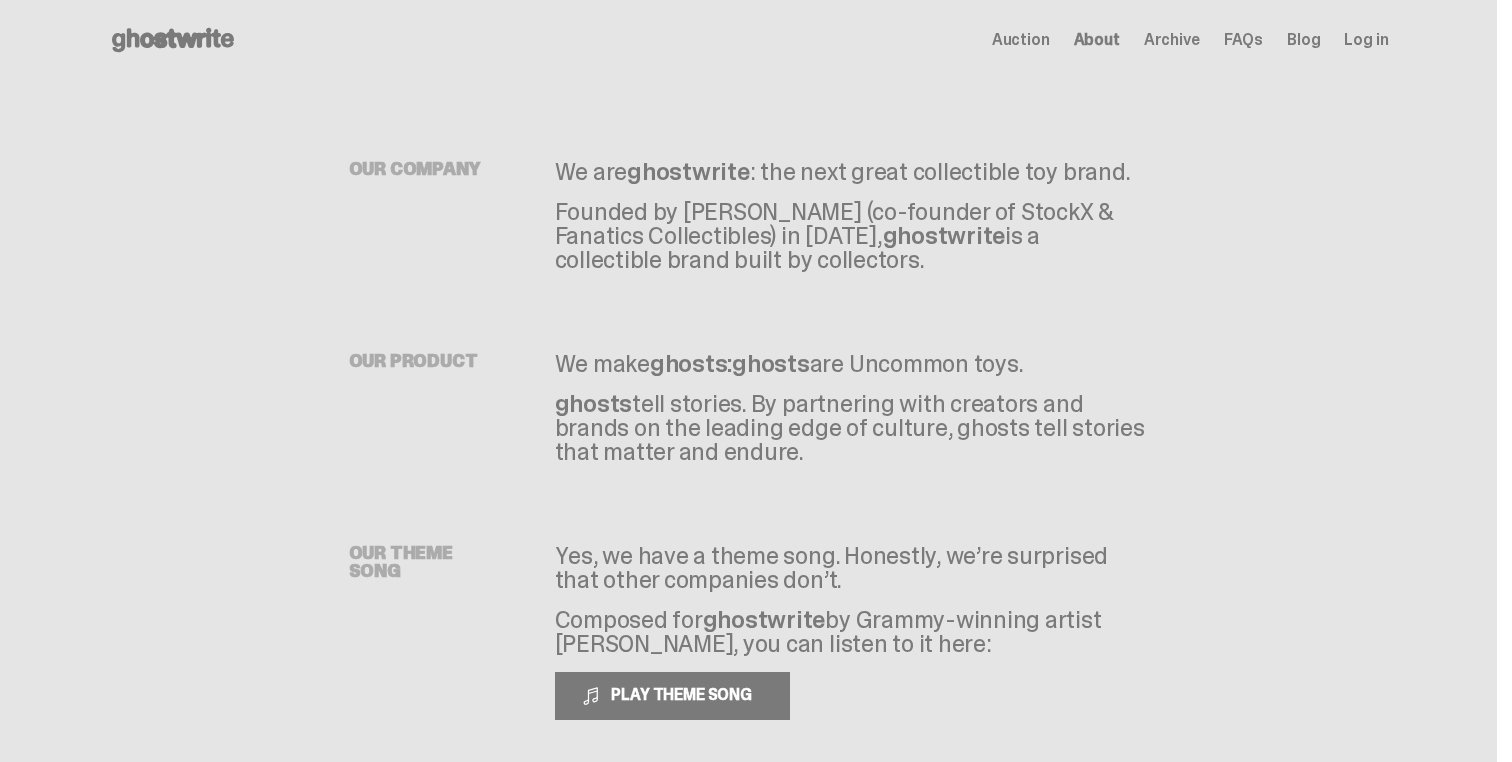 click on "Open main menu
Home
Auction
About
Archive
FAQs
Blog
Log in
Auction
About" at bounding box center (749, 40) 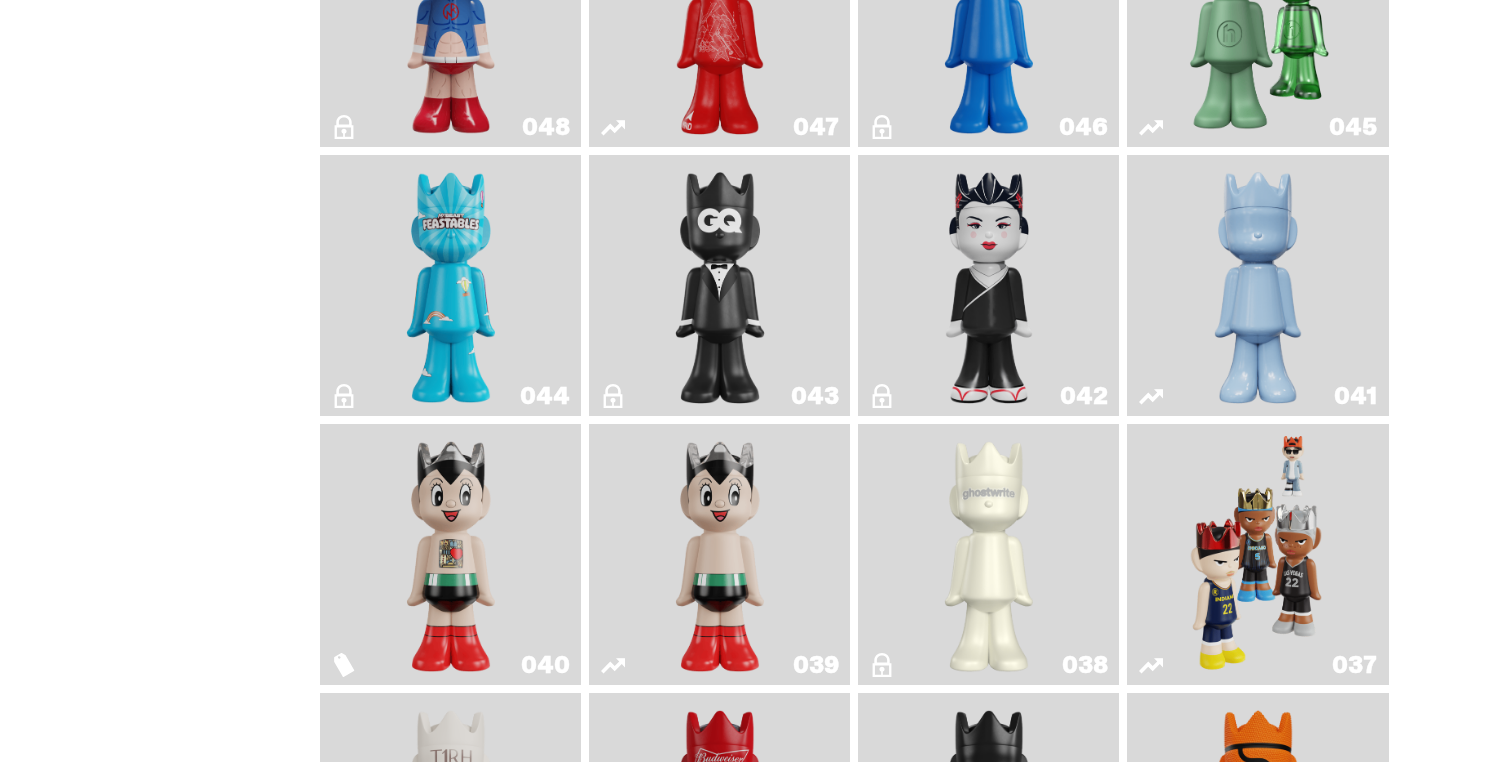 scroll, scrollTop: 609, scrollLeft: 0, axis: vertical 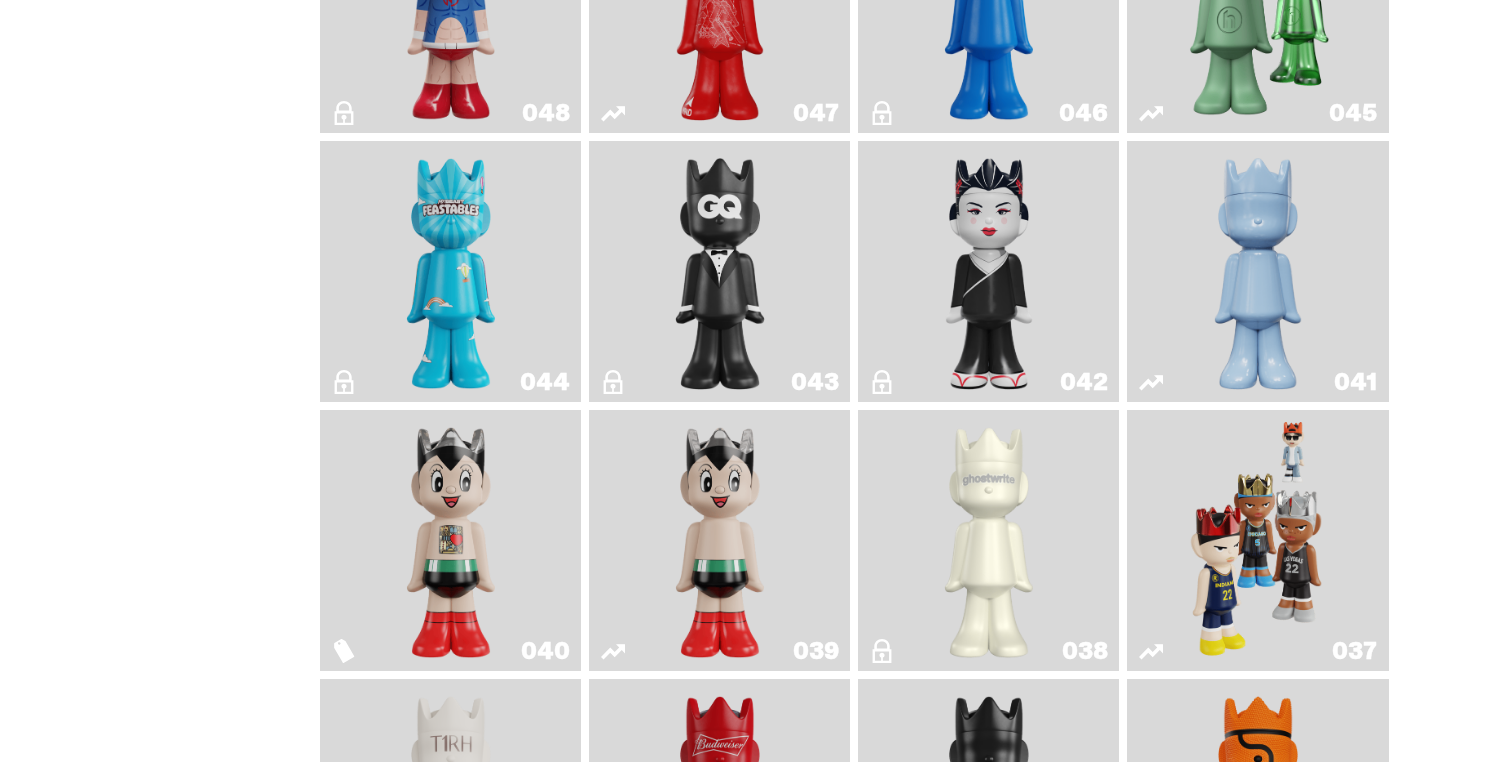 click at bounding box center [1258, 540] 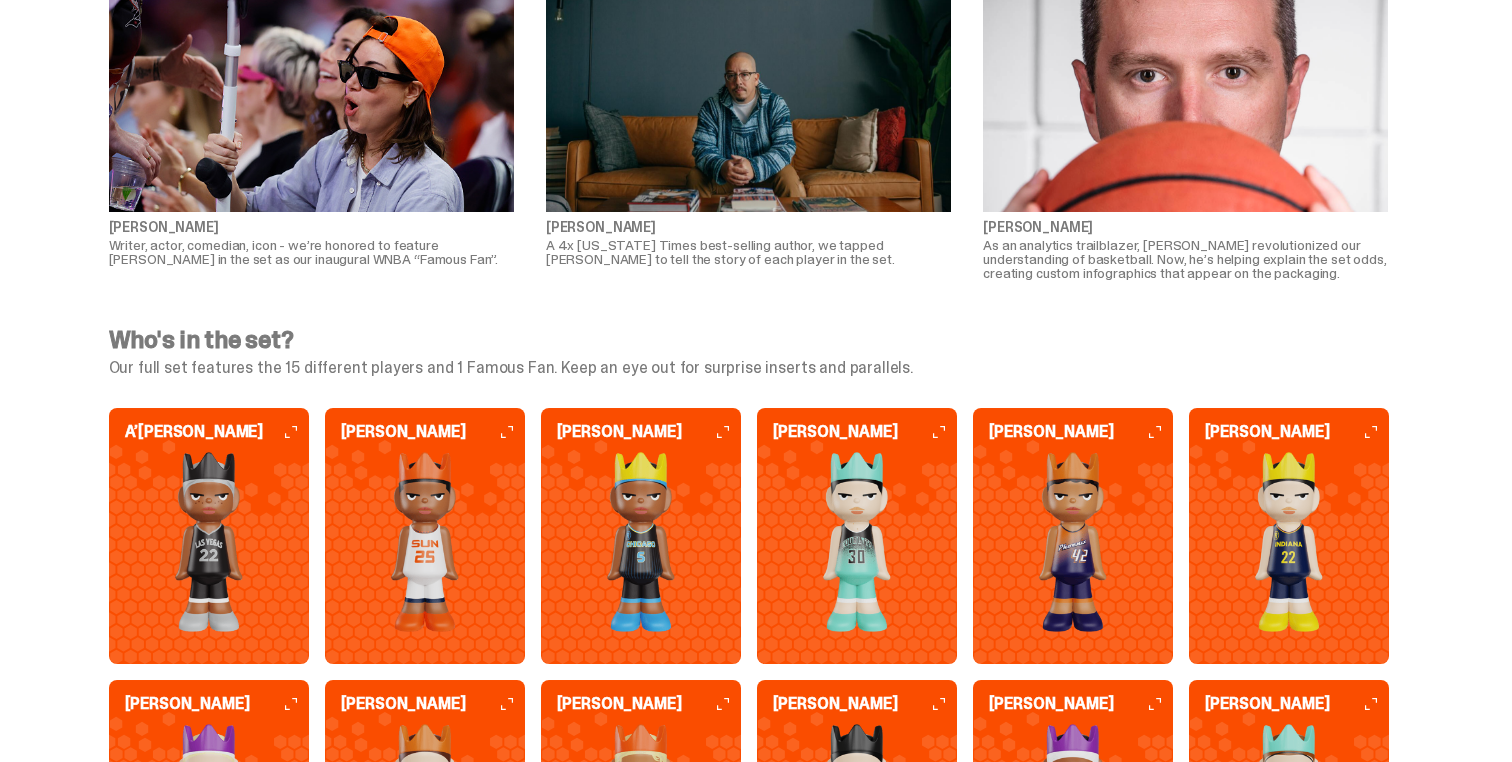 scroll, scrollTop: 4768, scrollLeft: 0, axis: vertical 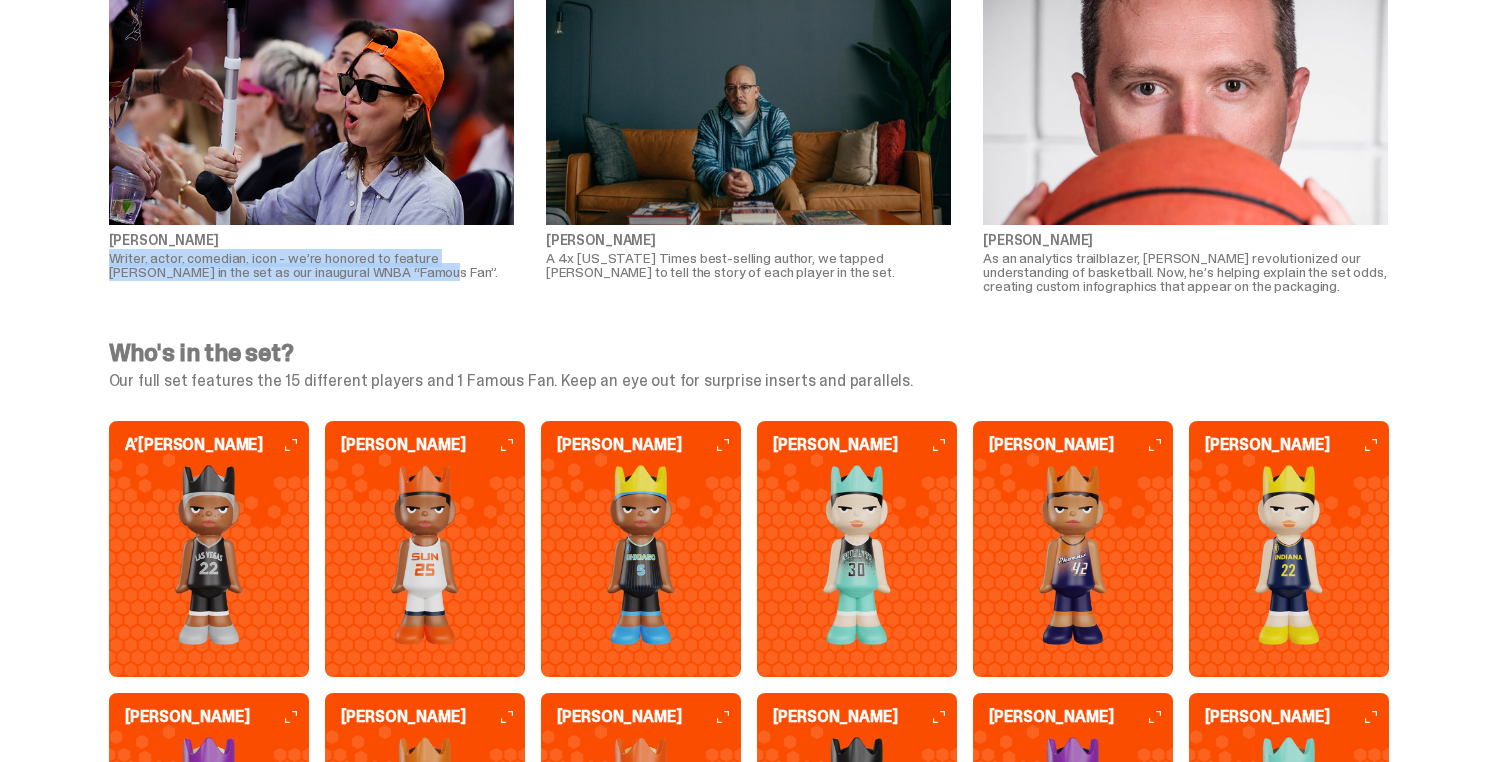 drag, startPoint x: 113, startPoint y: 260, endPoint x: 455, endPoint y: 283, distance: 342.77252 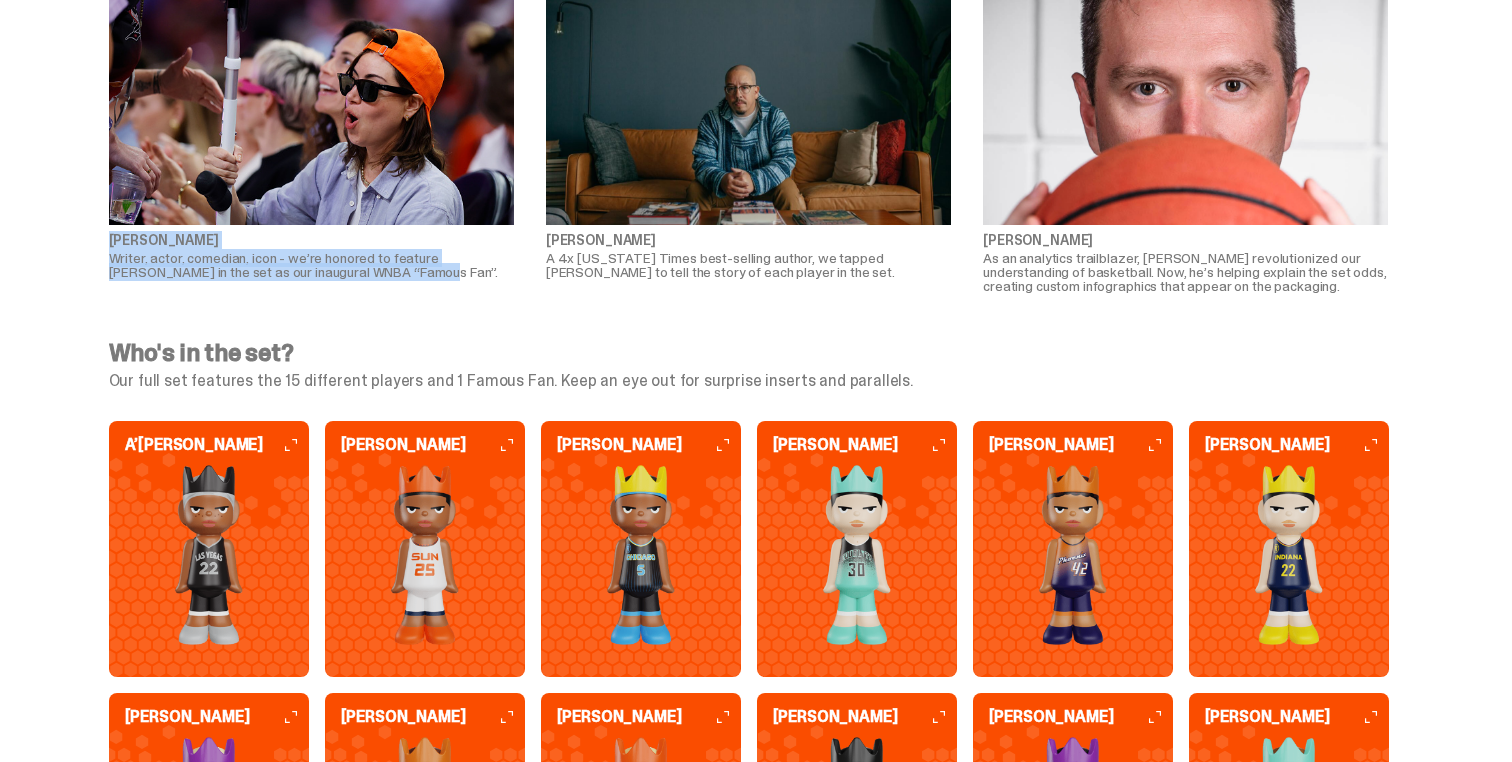 drag, startPoint x: 130, startPoint y: 243, endPoint x: 470, endPoint y: 280, distance: 342.00732 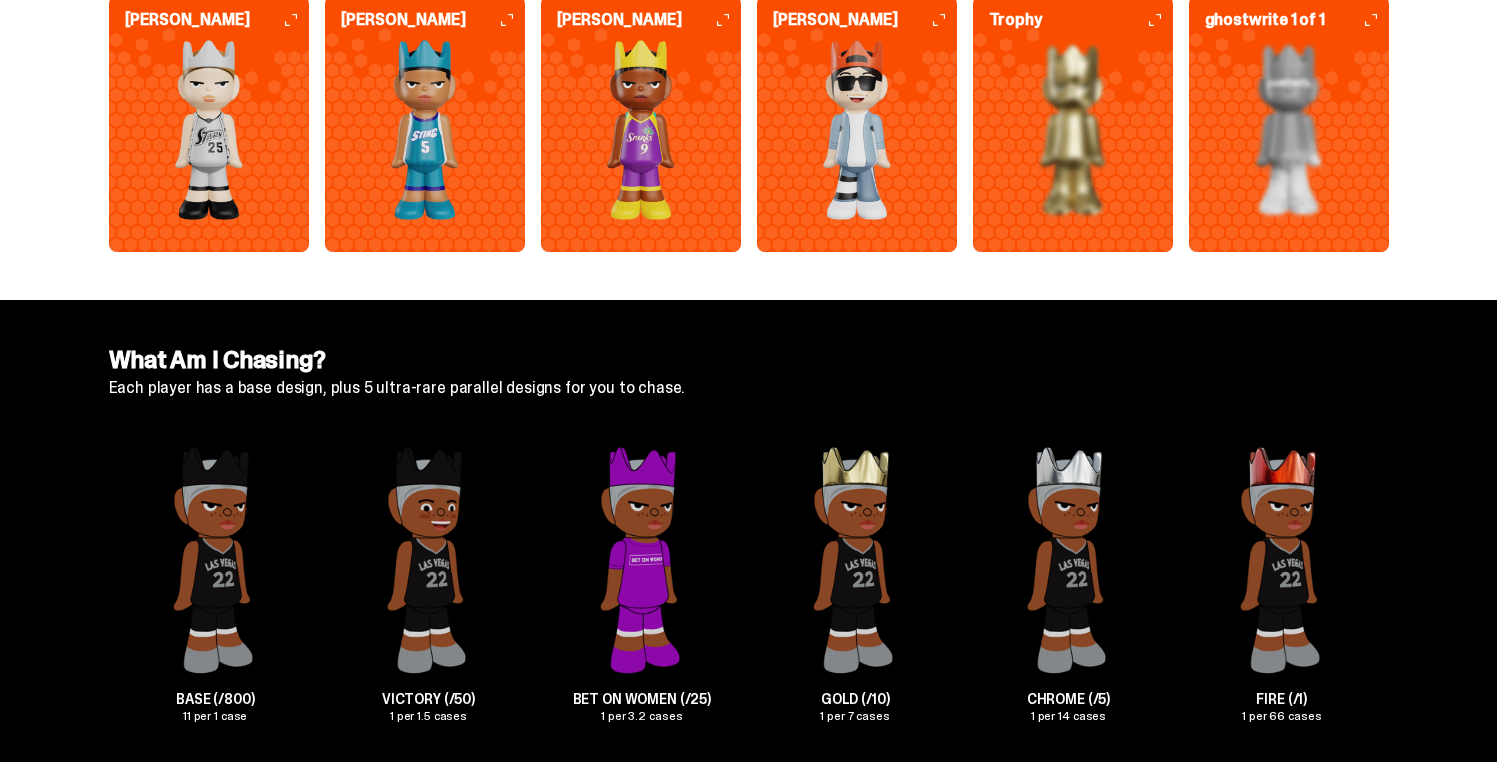 scroll, scrollTop: 5631, scrollLeft: 0, axis: vertical 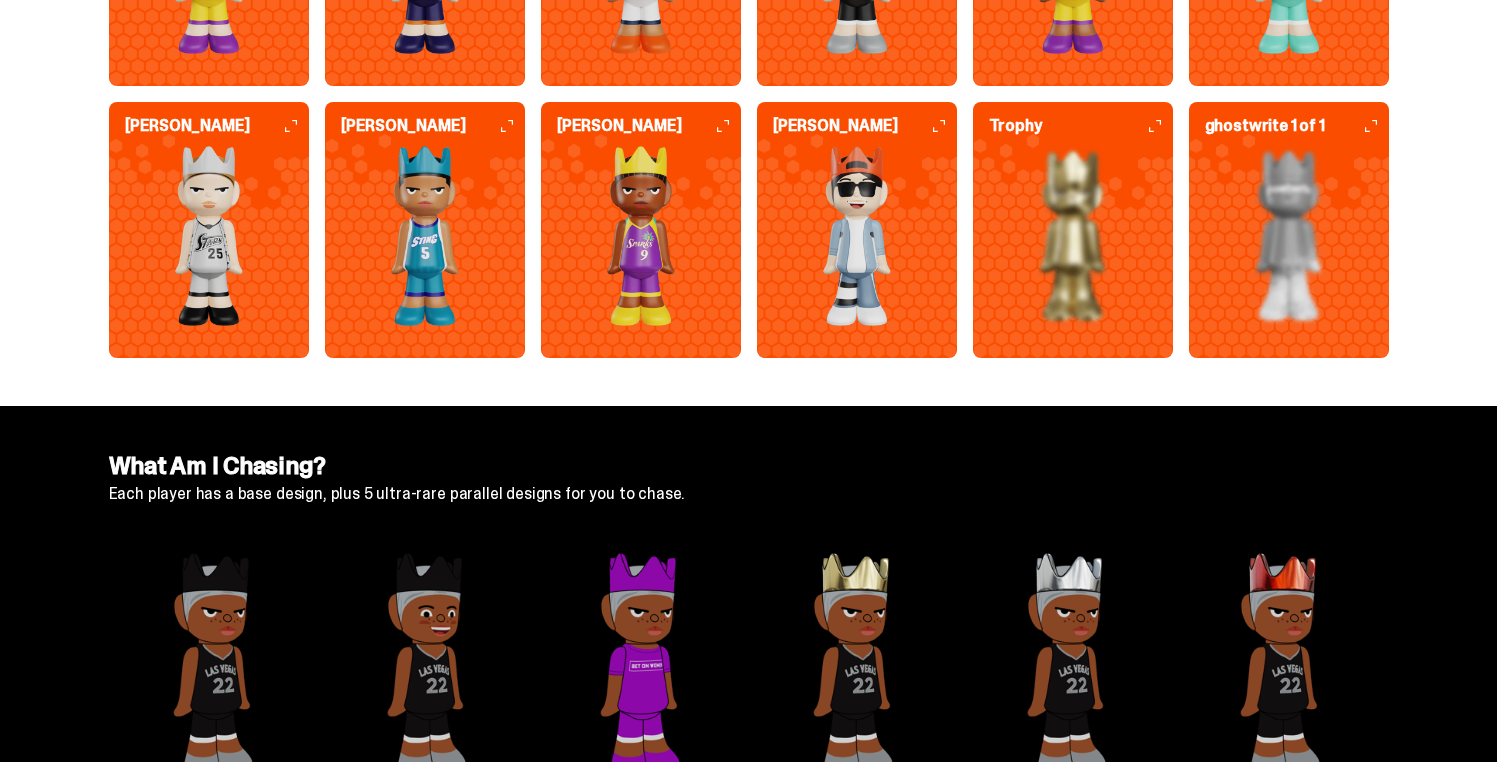 click at bounding box center (857, 236) 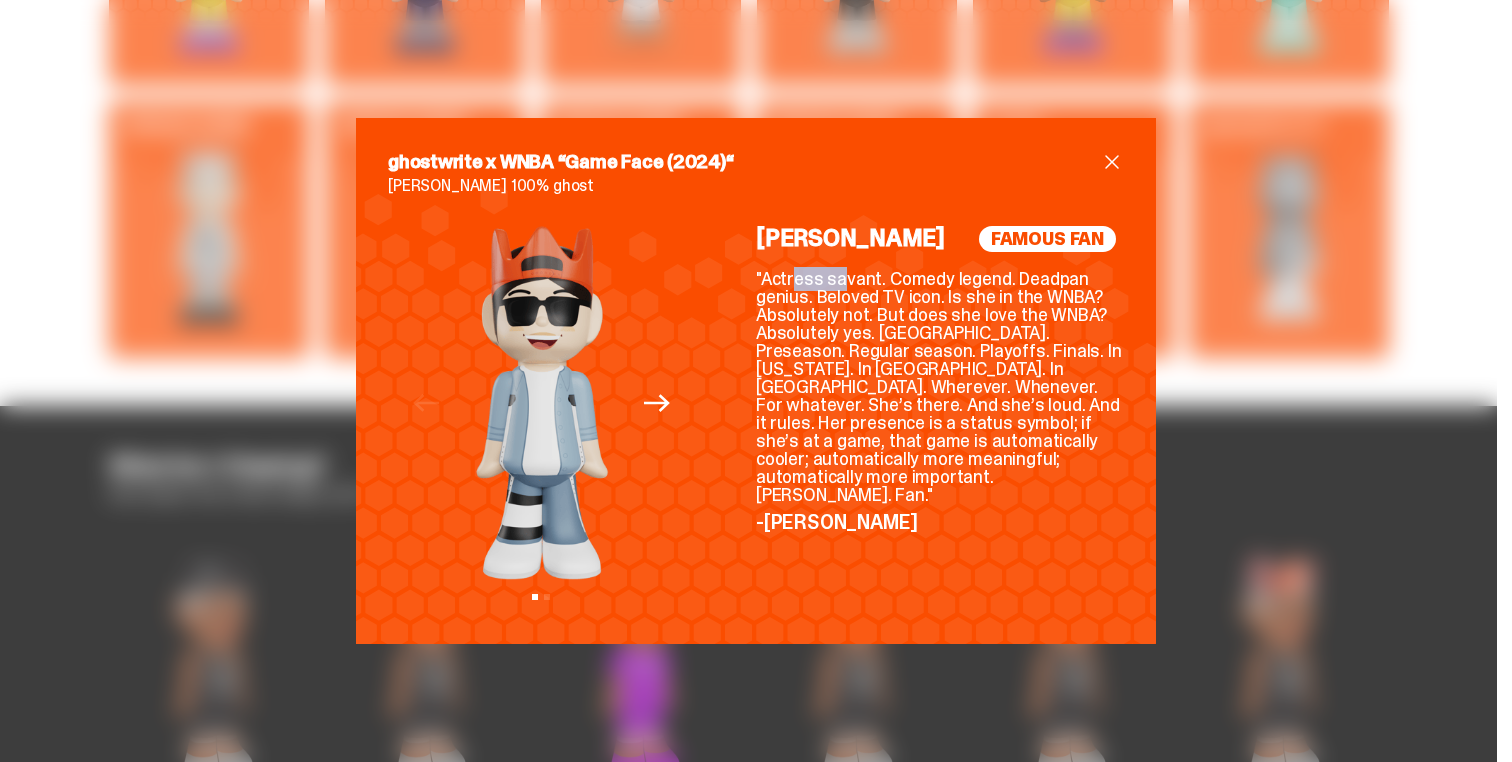 drag, startPoint x: 794, startPoint y: 279, endPoint x: 852, endPoint y: 279, distance: 58 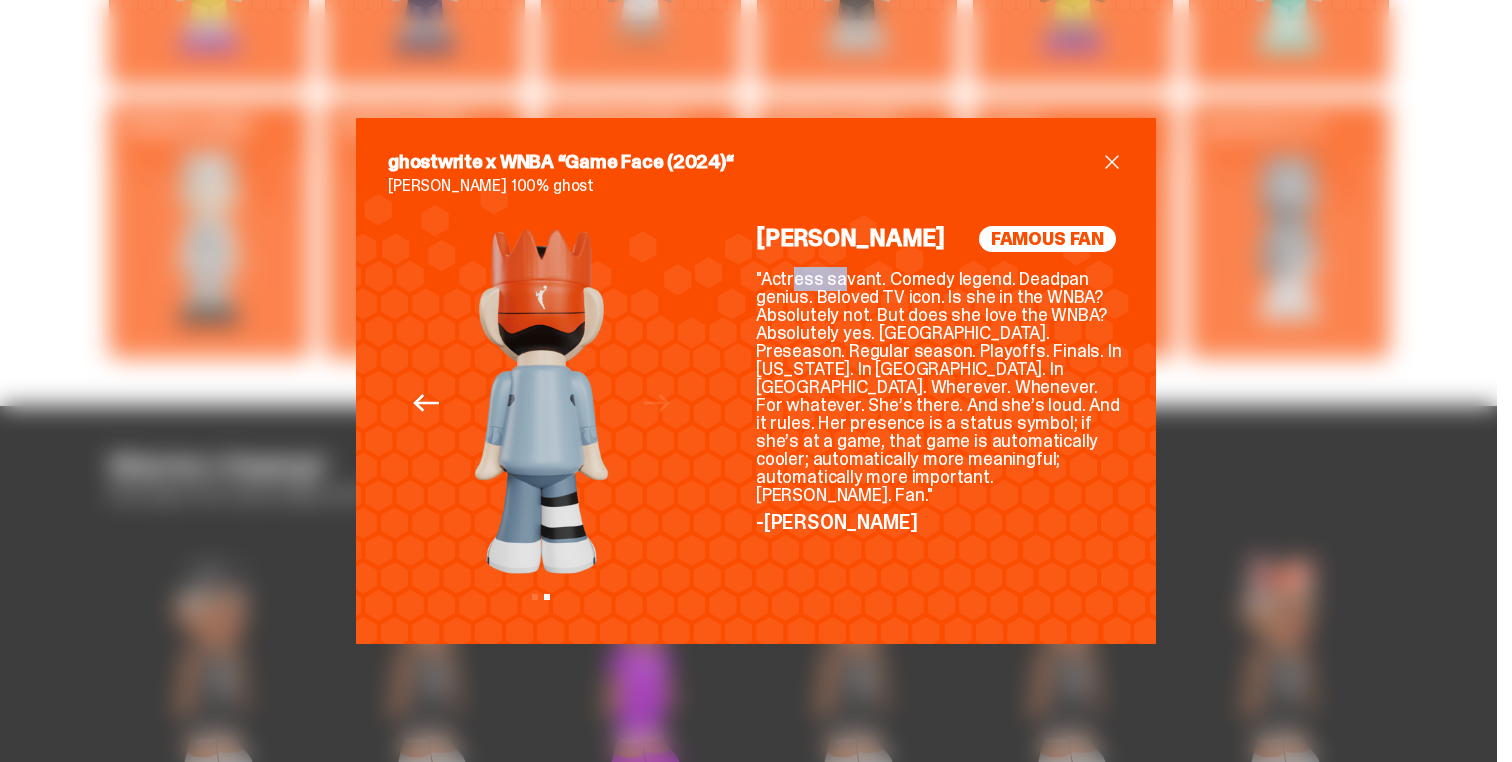 click on "Previous" 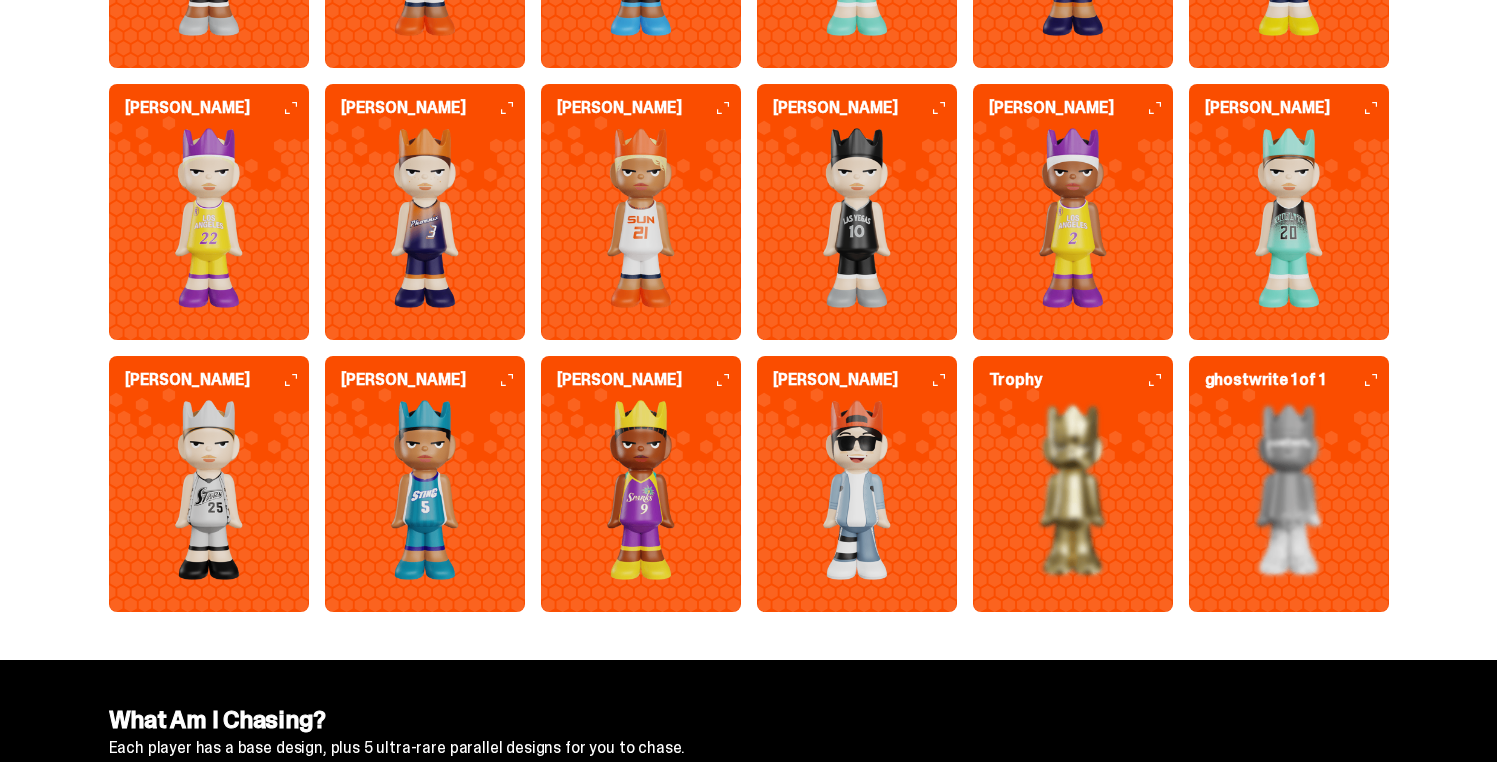 scroll, scrollTop: 5333, scrollLeft: 0, axis: vertical 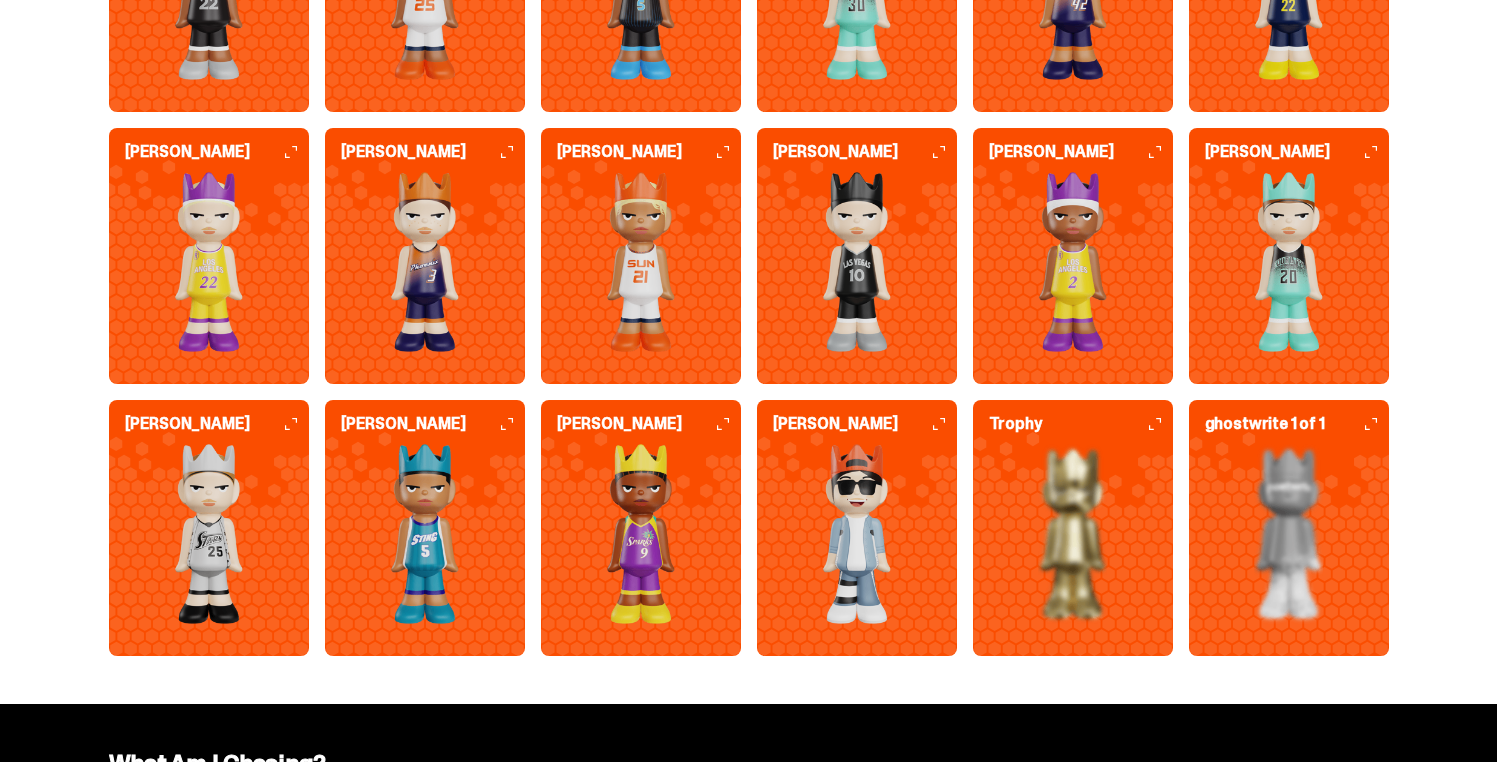 click at bounding box center (857, 534) 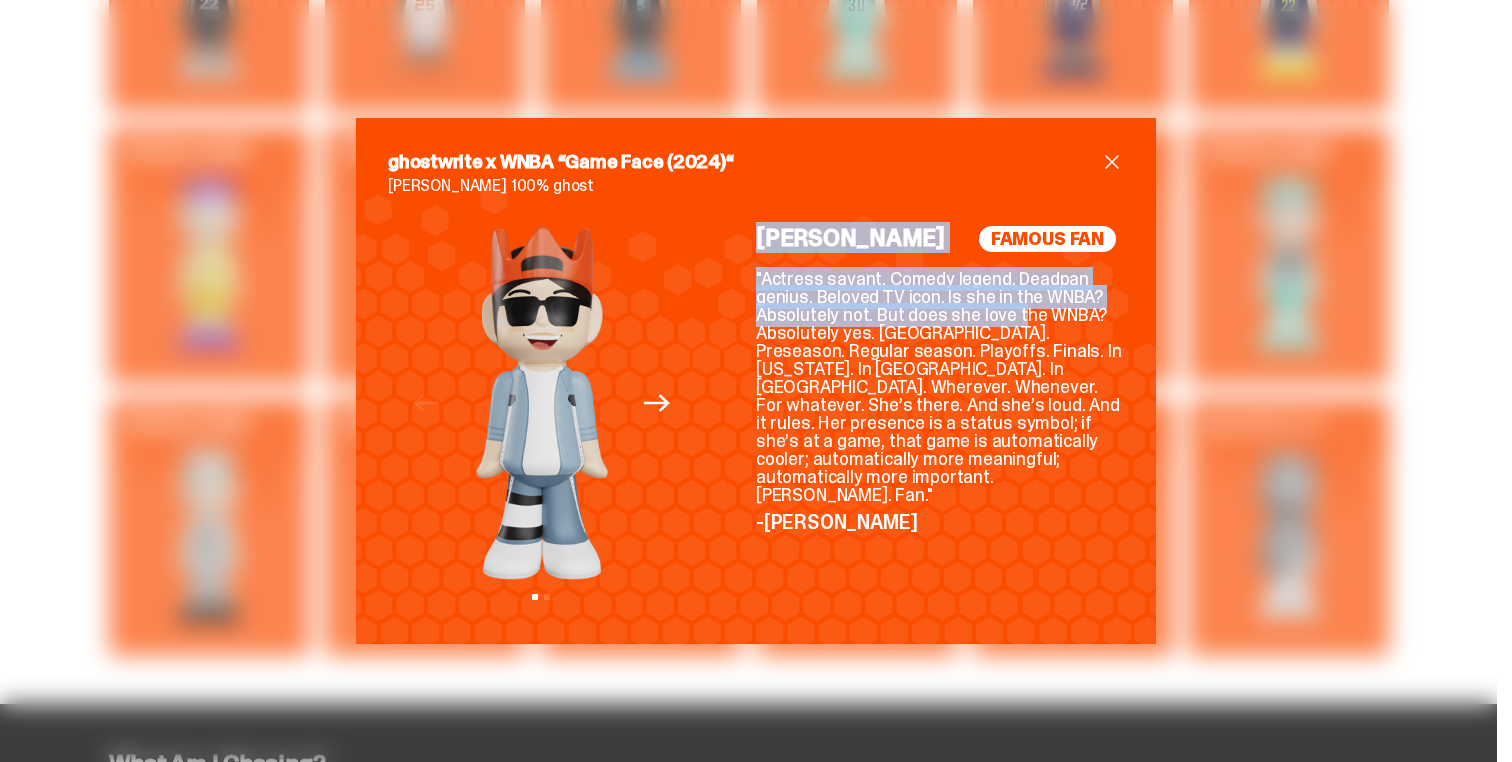drag, startPoint x: 759, startPoint y: 239, endPoint x: 1008, endPoint y: 311, distance: 259.20068 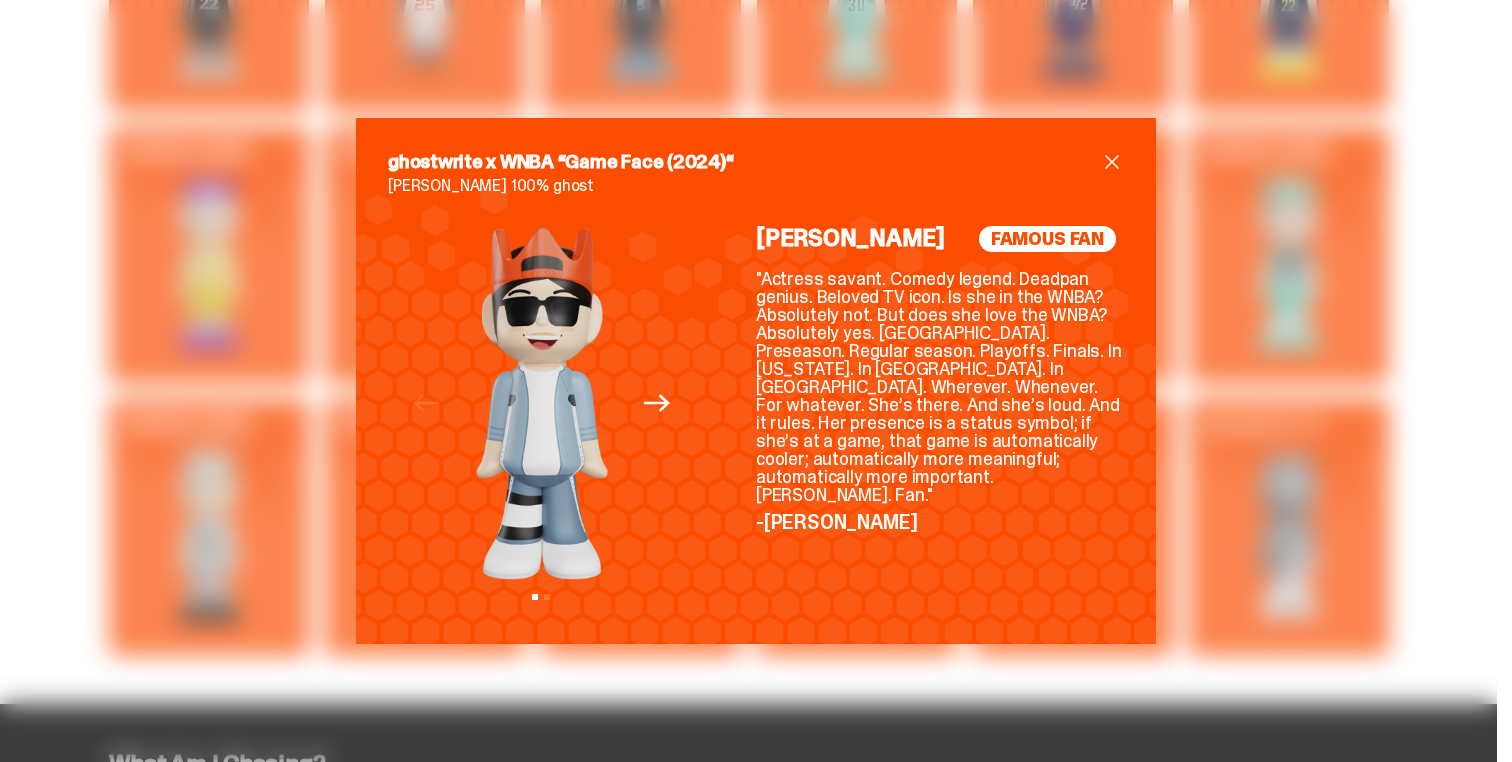 click on ""Actress savant. Comedy legend. Deadpan genius. Beloved TV icon. Is she in the WNBA? Absolutely not. But does she love the WNBA? Absolutely yes. [GEOGRAPHIC_DATA]. Preseason. Regular season. Playoffs. Finals. In [US_STATE]. In [GEOGRAPHIC_DATA]. In [GEOGRAPHIC_DATA]. Wherever. Whenever. For whatever. She’s there. And she’s loud. And it rules. Her presence is a status symbol; if she’s at a game, that game is automatically cooler; automatically more meaningful; automatically more important. [PERSON_NAME]. Fan."" at bounding box center (940, 387) 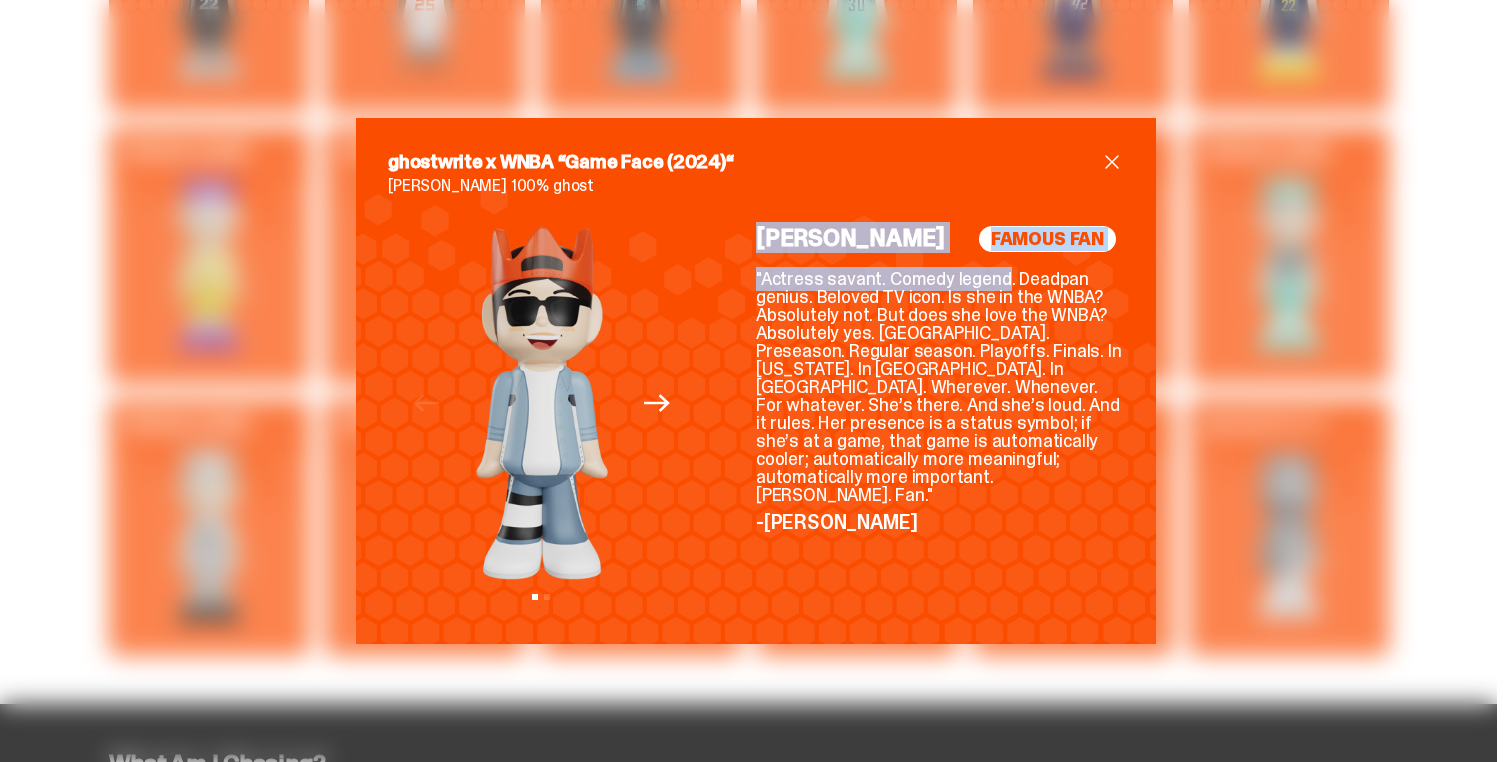 drag, startPoint x: 755, startPoint y: 239, endPoint x: 1004, endPoint y: 284, distance: 253.0336 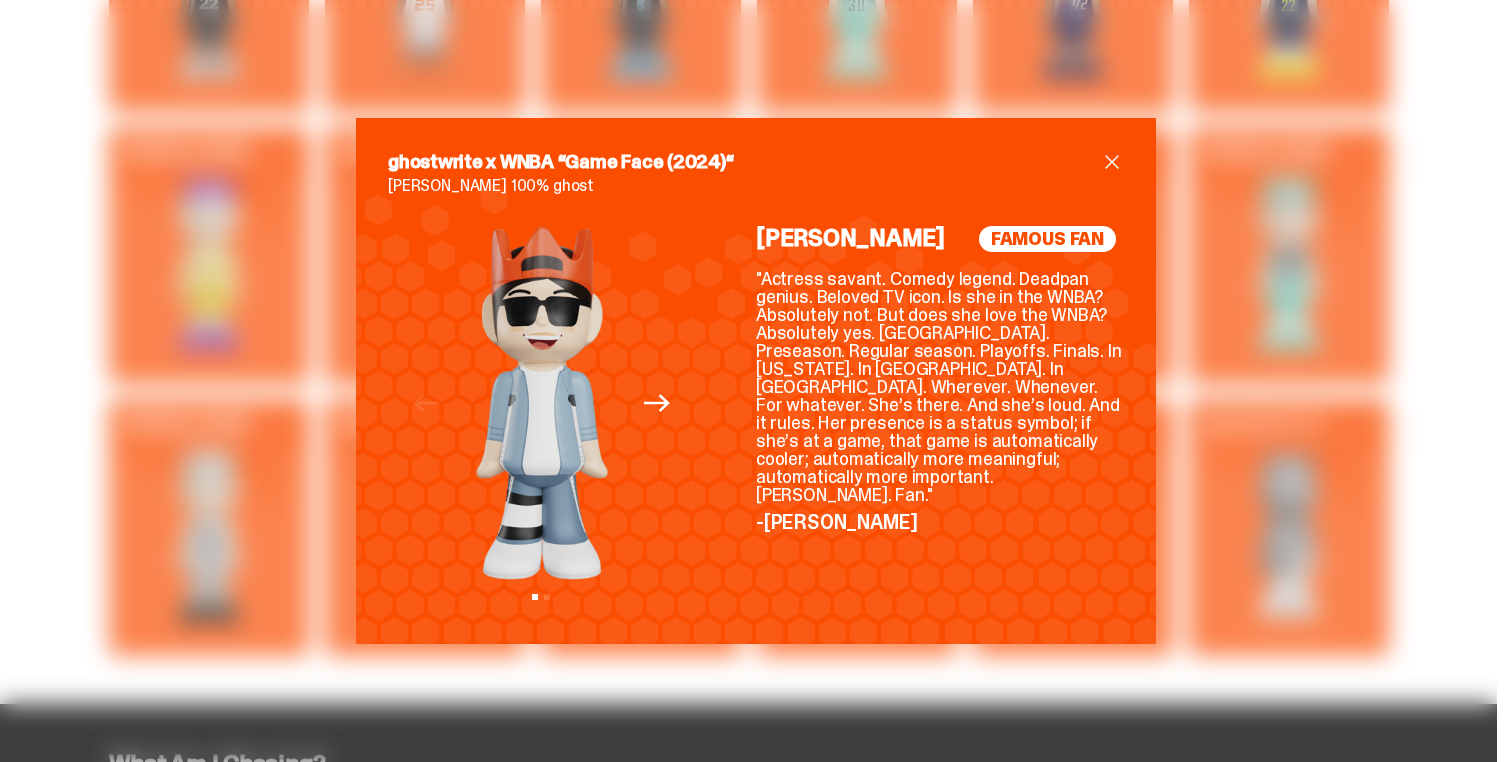 click on "ghostwrite x WNBA “Game Face (2024)“
[PERSON_NAME] 100% ghost
Previous Next View slide 1 View slide 2
FAMOUS FAN
[PERSON_NAME]
"Actress savant. Comedy legend. Deadpan genius. Beloved TV icon. Is she in the WNBA? Absolutely not. But does she love the WNBA? Absolutely yes. [GEOGRAPHIC_DATA]. Preseason. Regular season. Playoffs. Finals. In [US_STATE]. In [GEOGRAPHIC_DATA]. In [GEOGRAPHIC_DATA]. Wherever. Whenever. For whatever. She’s there. And she’s loud. And it rules. Her presence is a status symbol; if she’s at a game, that game is automatically cooler; automatically more meaningful; automatically more important. [PERSON_NAME]. Fan."
-[PERSON_NAME]" at bounding box center [756, 380] 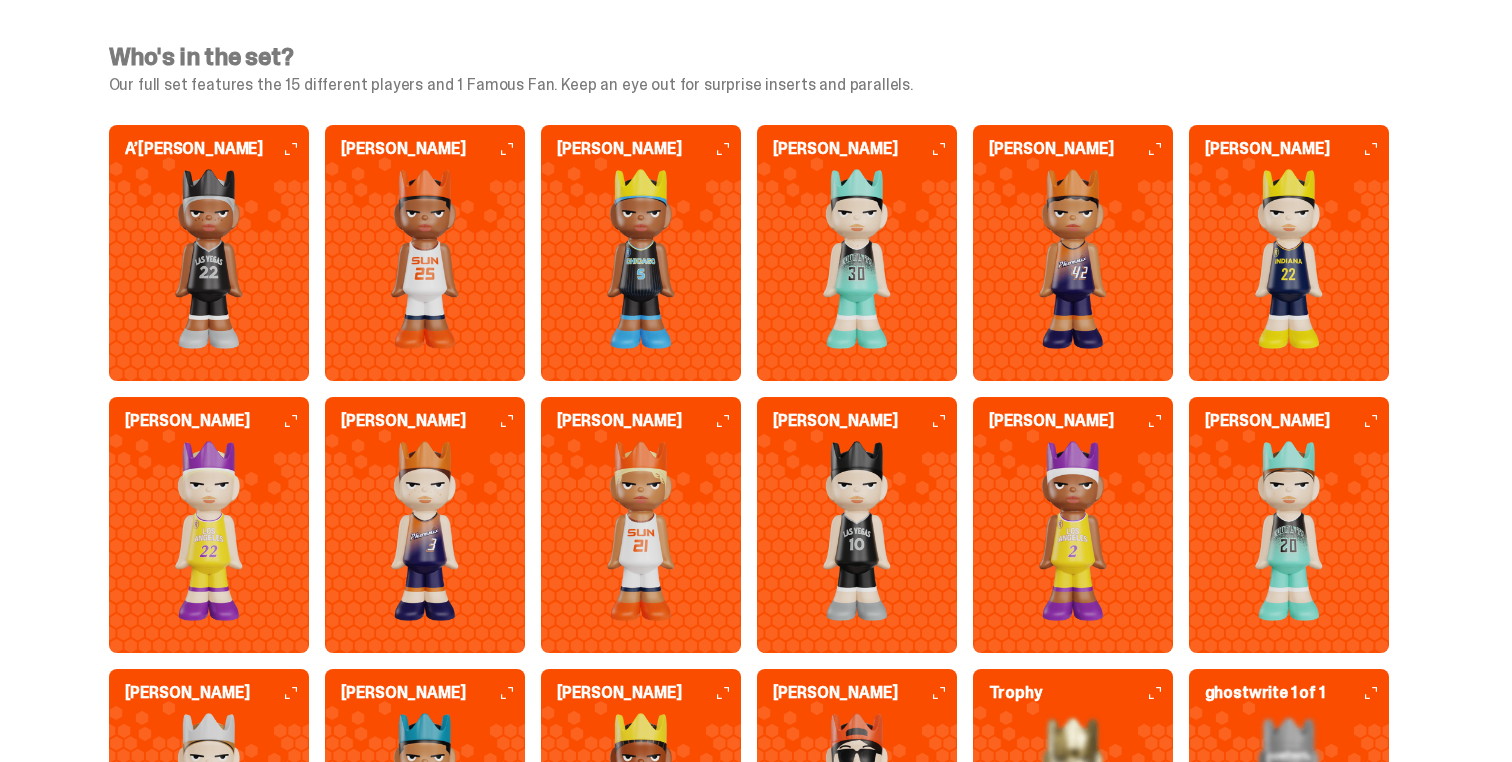 scroll, scrollTop: 4877, scrollLeft: 0, axis: vertical 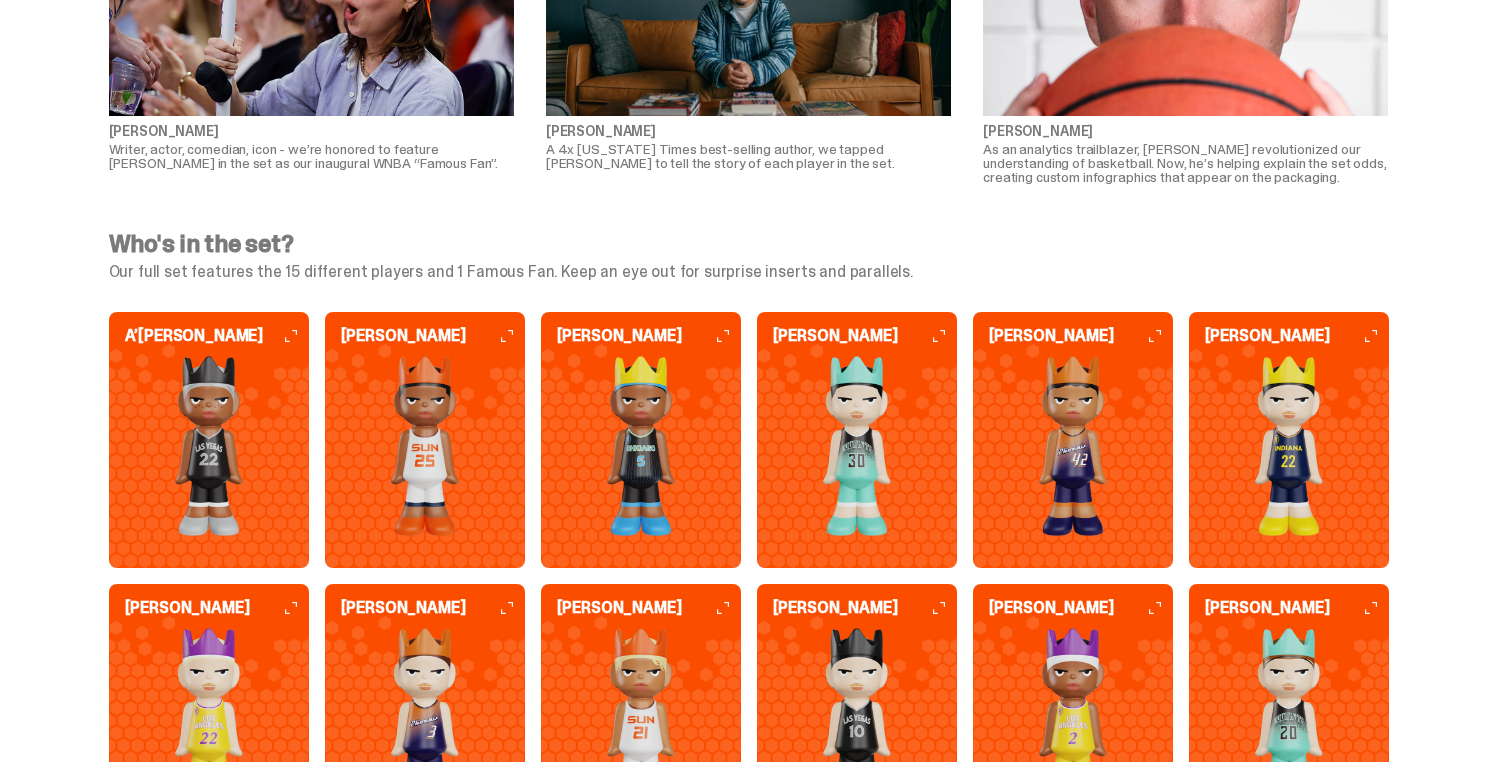 click on "Writer, actor, comedian, icon - we’re honored to feature [PERSON_NAME] in the set as our inaugural WNBA “Famous Fan”." at bounding box center [311, 156] 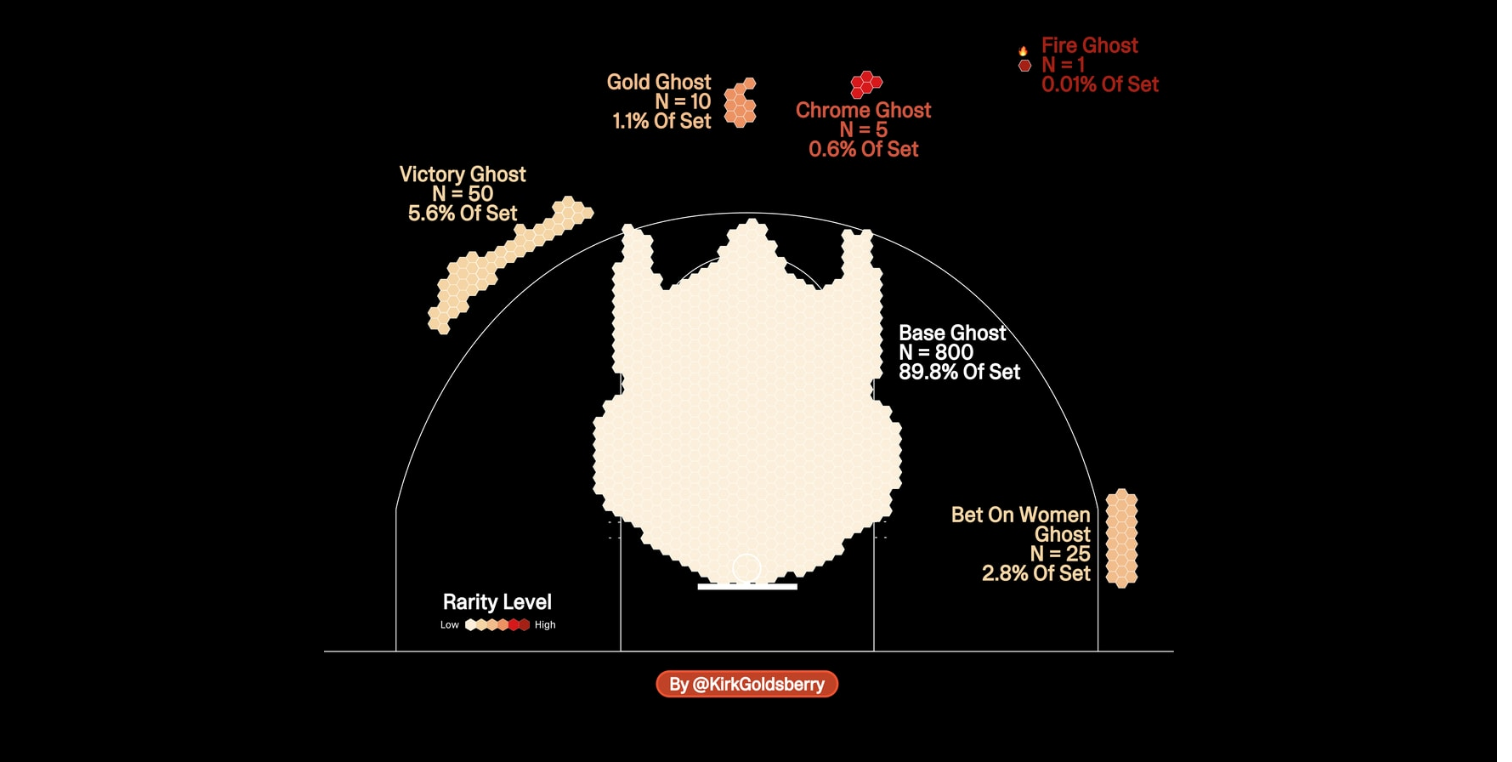 scroll, scrollTop: 6921, scrollLeft: 0, axis: vertical 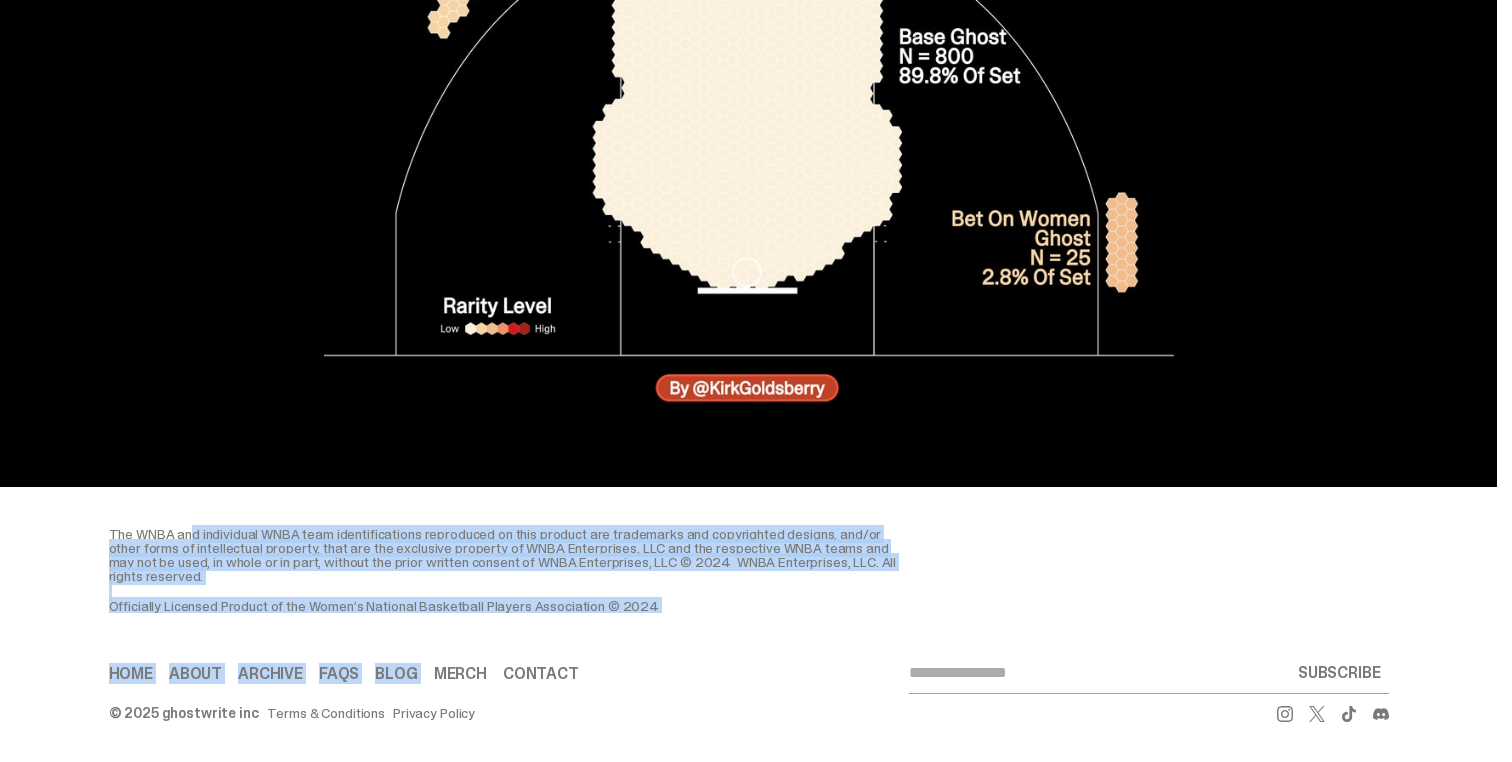 drag, startPoint x: 161, startPoint y: 524, endPoint x: 474, endPoint y: 665, distance: 343.29288 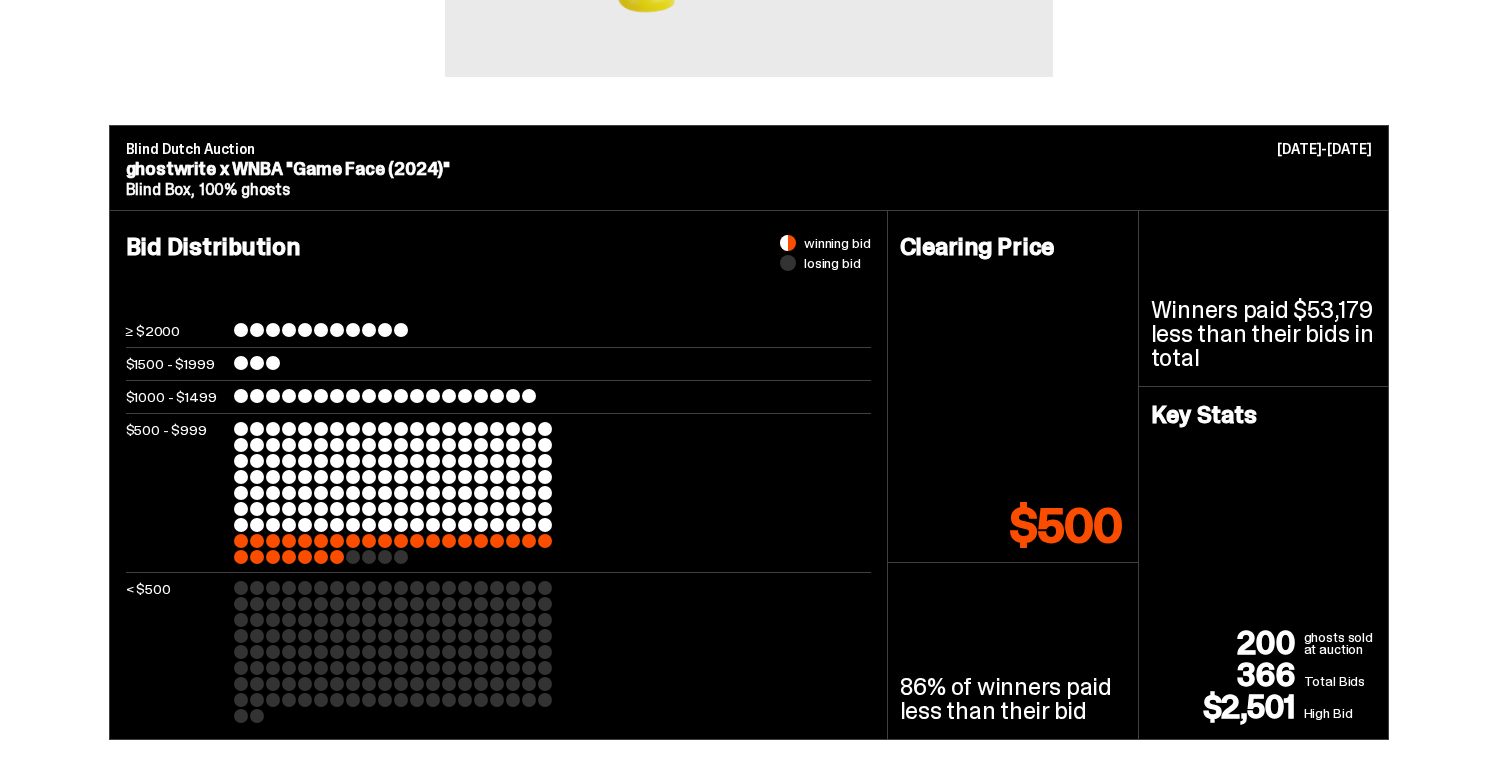scroll, scrollTop: 571, scrollLeft: 0, axis: vertical 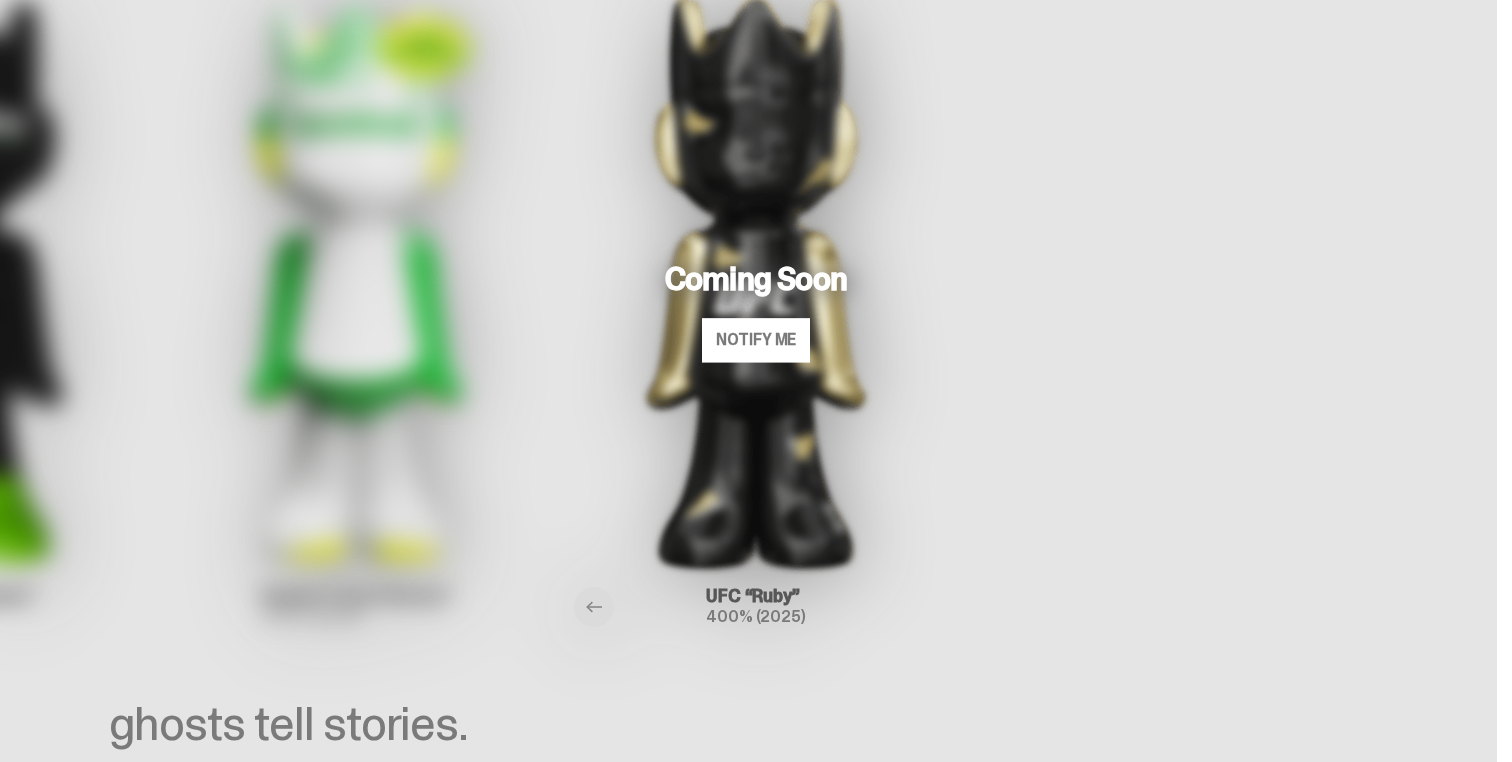 click at bounding box center [756, 278] 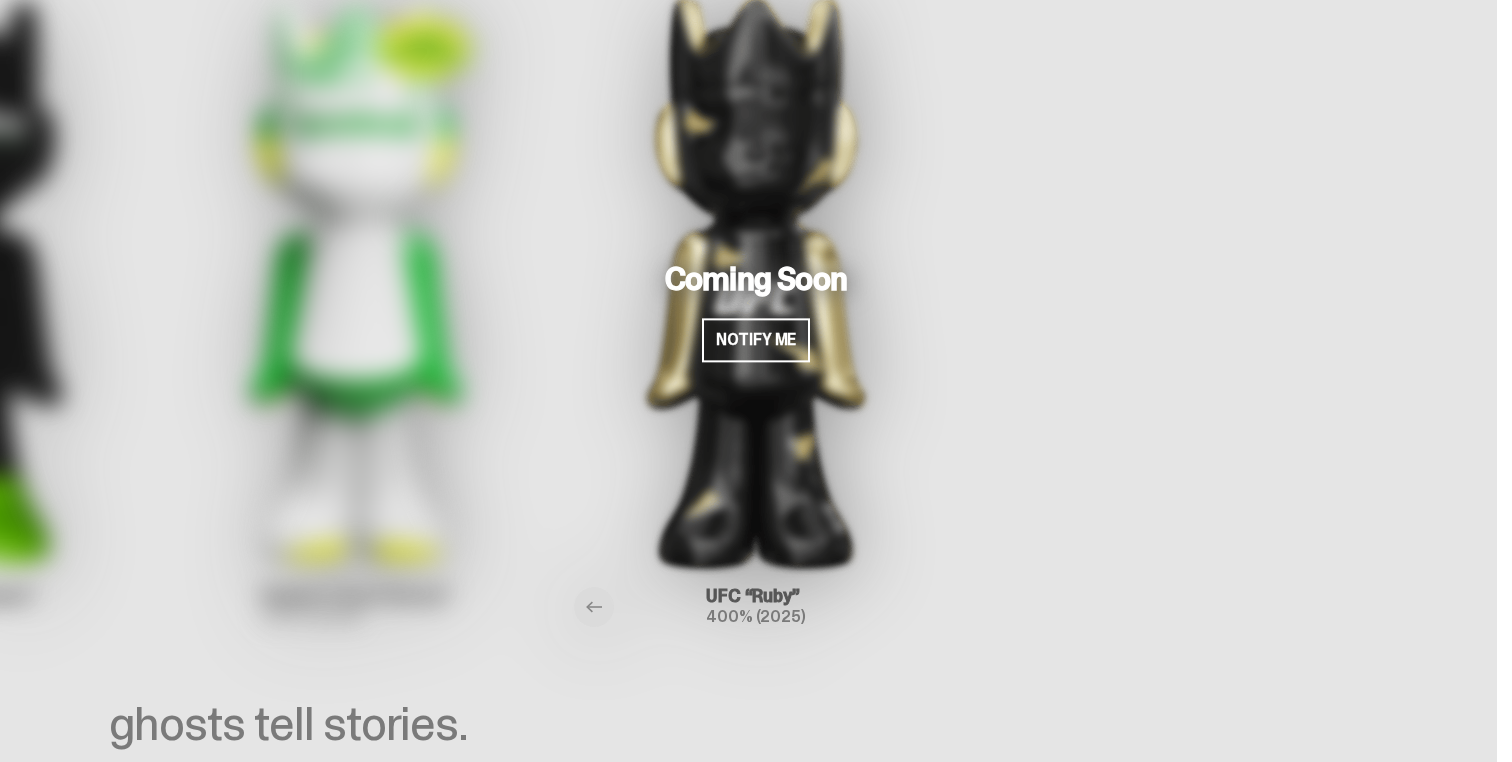 click at bounding box center [756, 278] 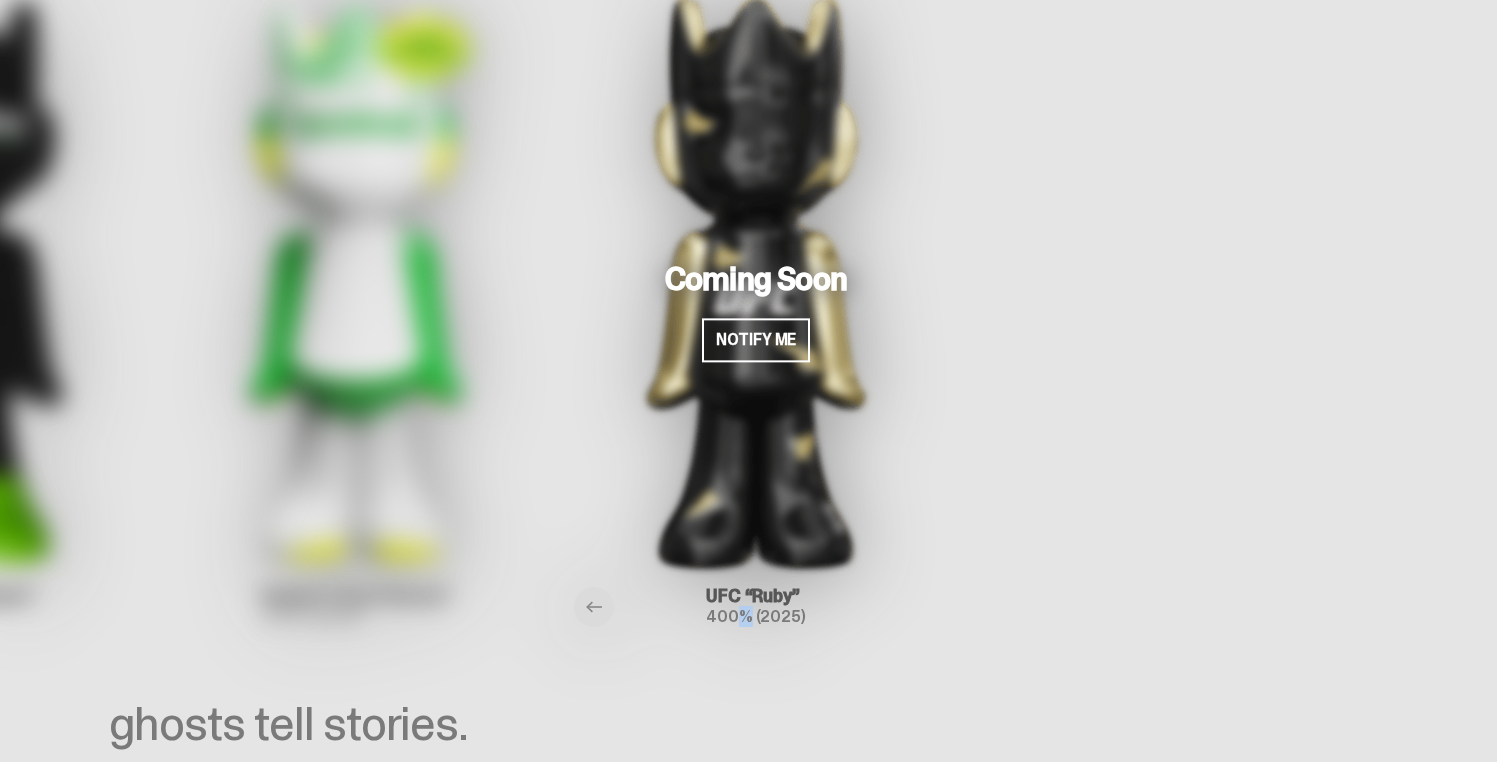 click on "400%" at bounding box center (729, 616) 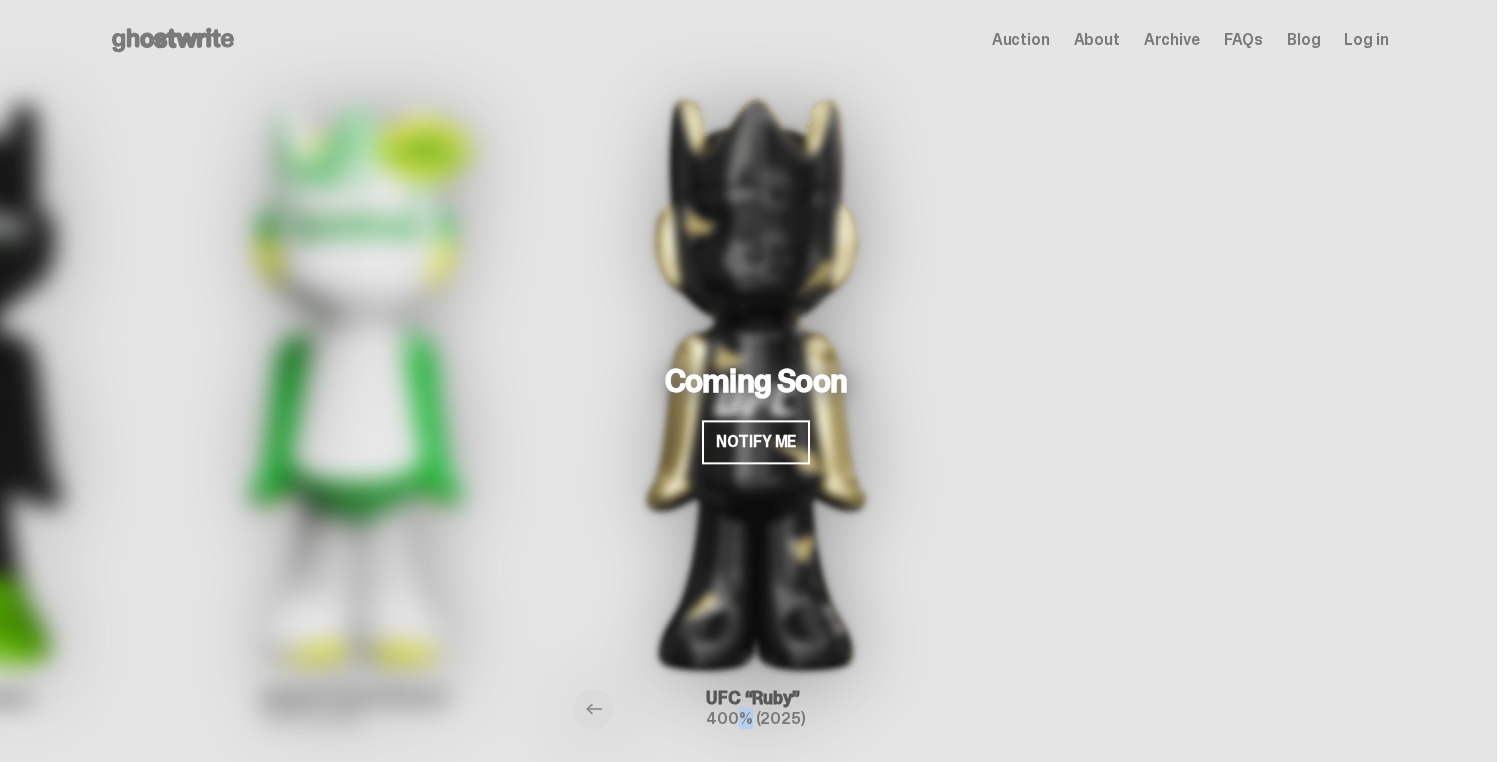 click on "Auction" at bounding box center [1021, 40] 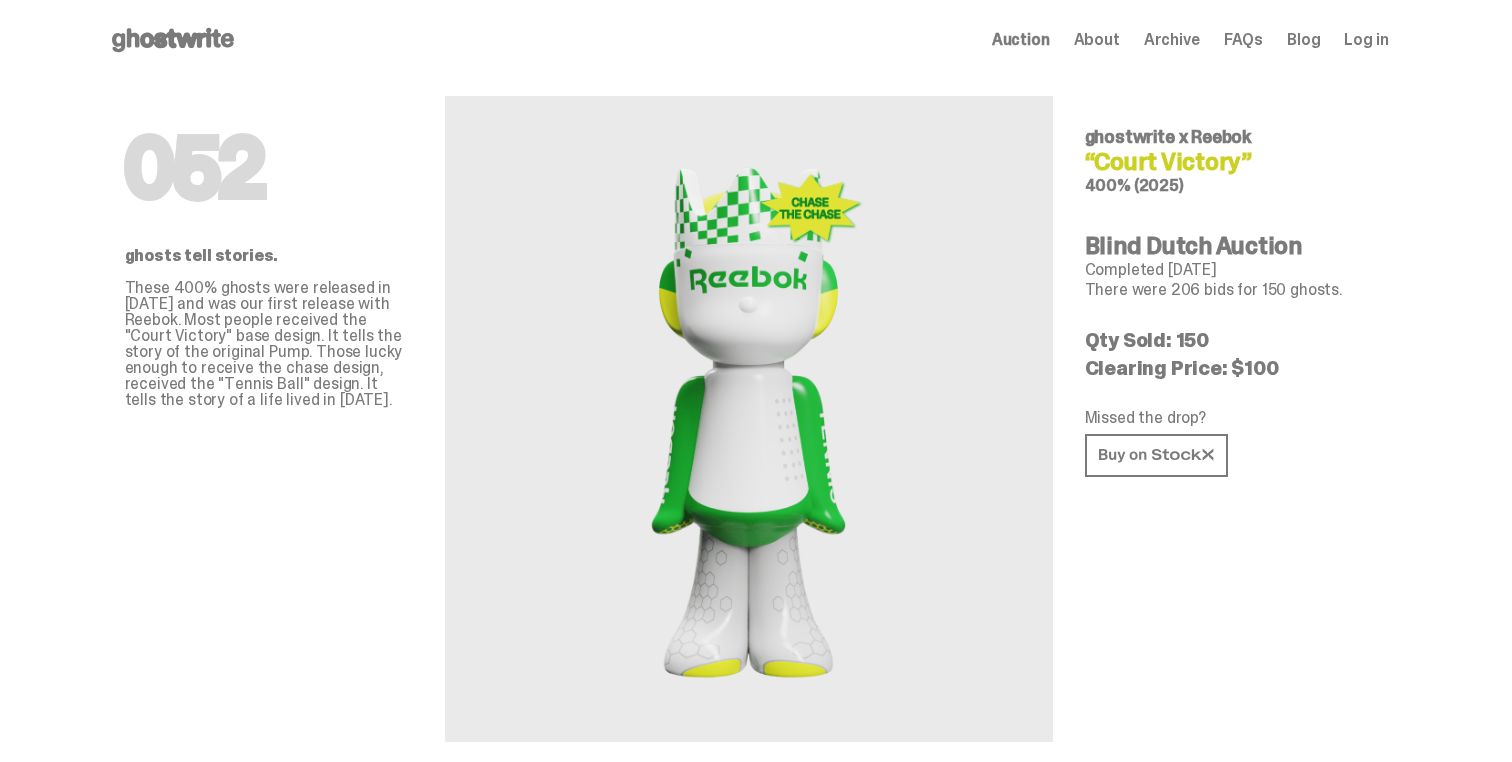 click 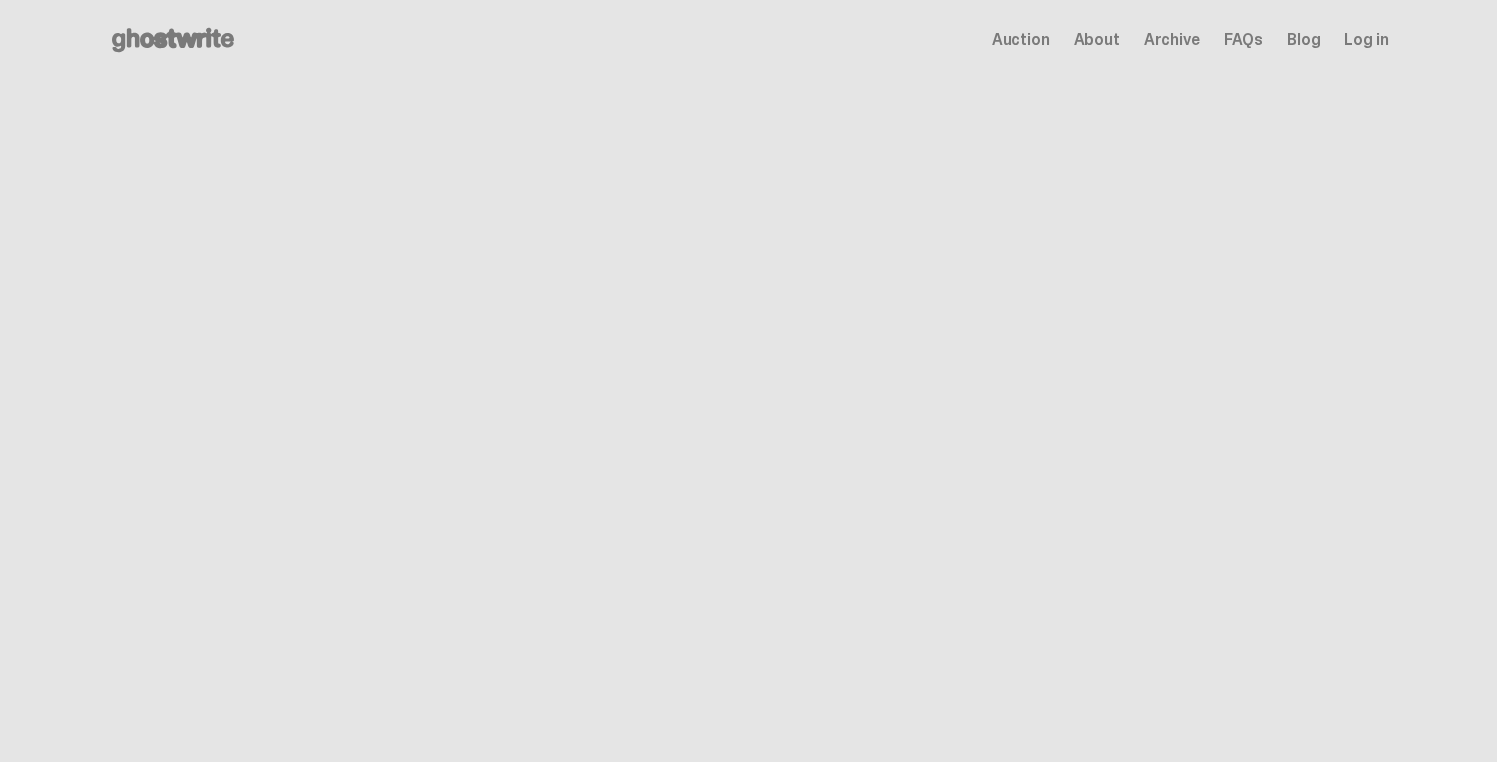 scroll, scrollTop: 0, scrollLeft: 0, axis: both 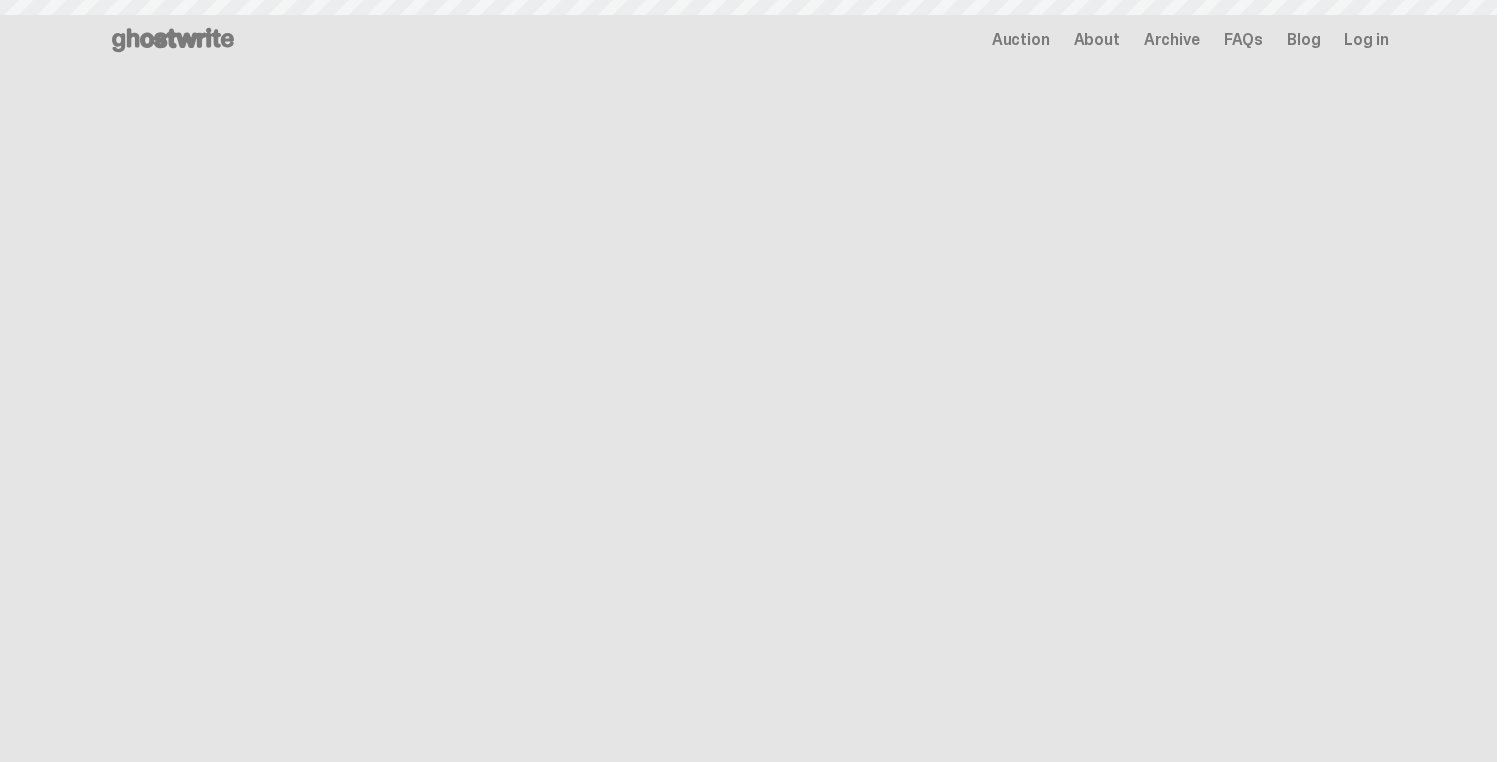 click on "Archive" at bounding box center (1172, 40) 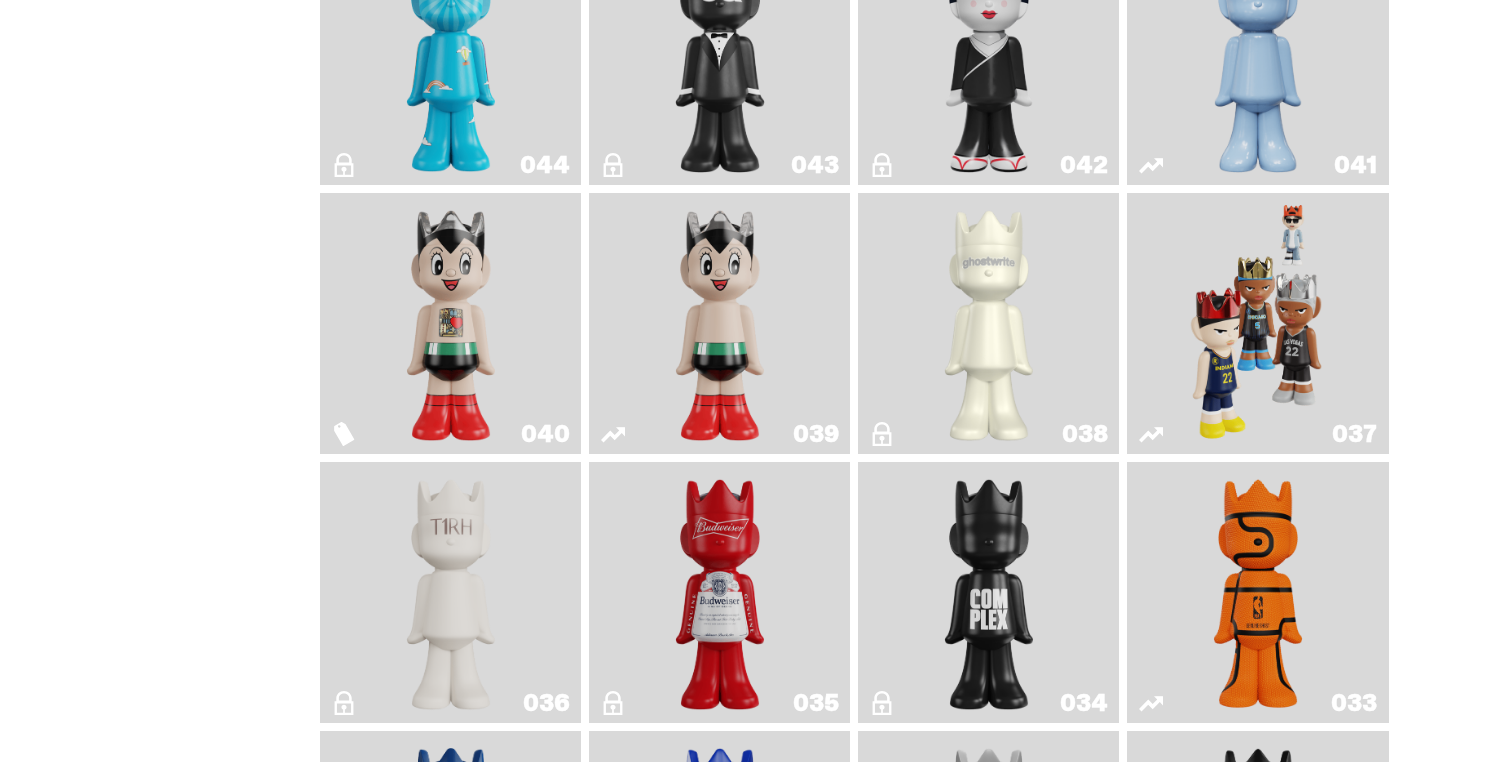 click at bounding box center (1258, 323) 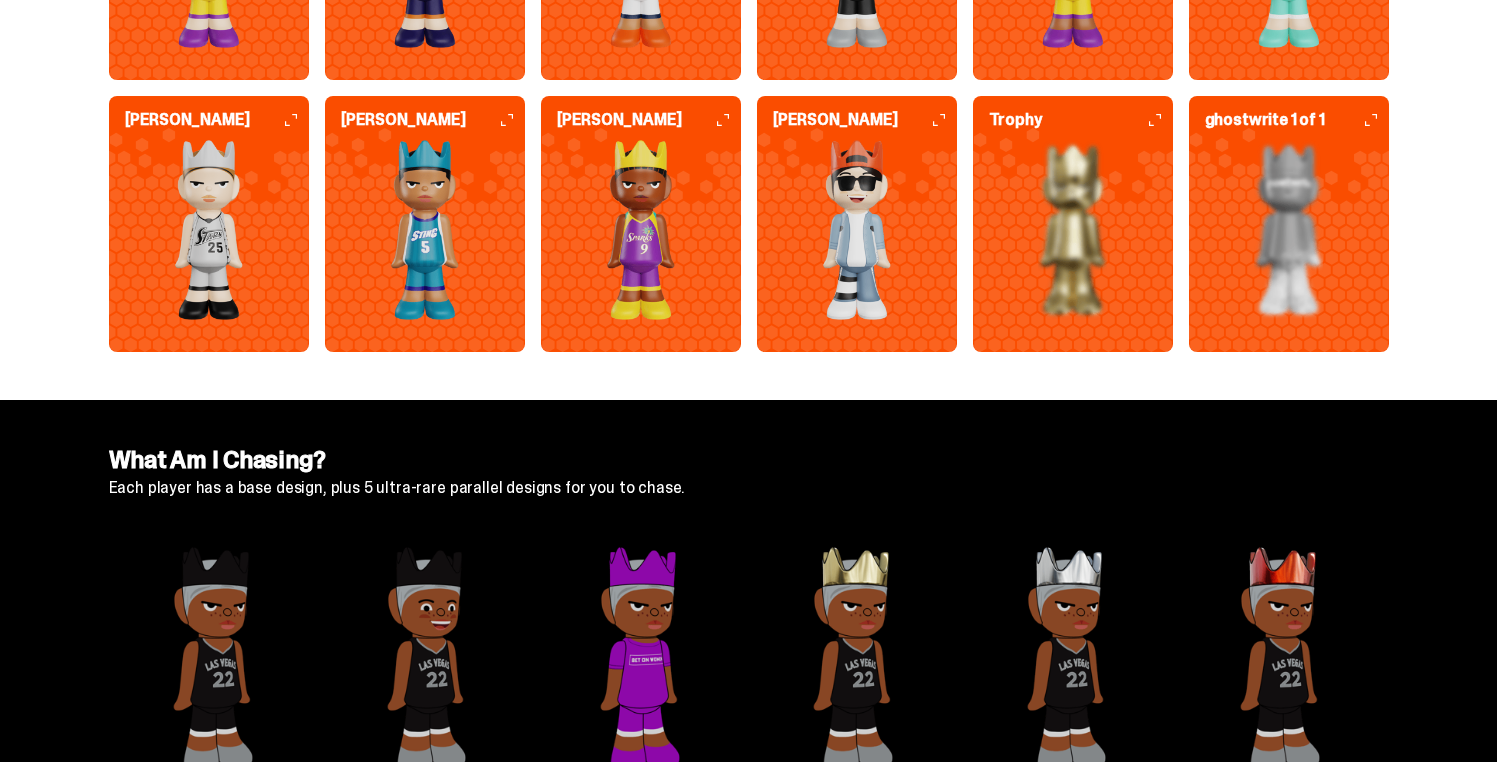 scroll, scrollTop: 5732, scrollLeft: 0, axis: vertical 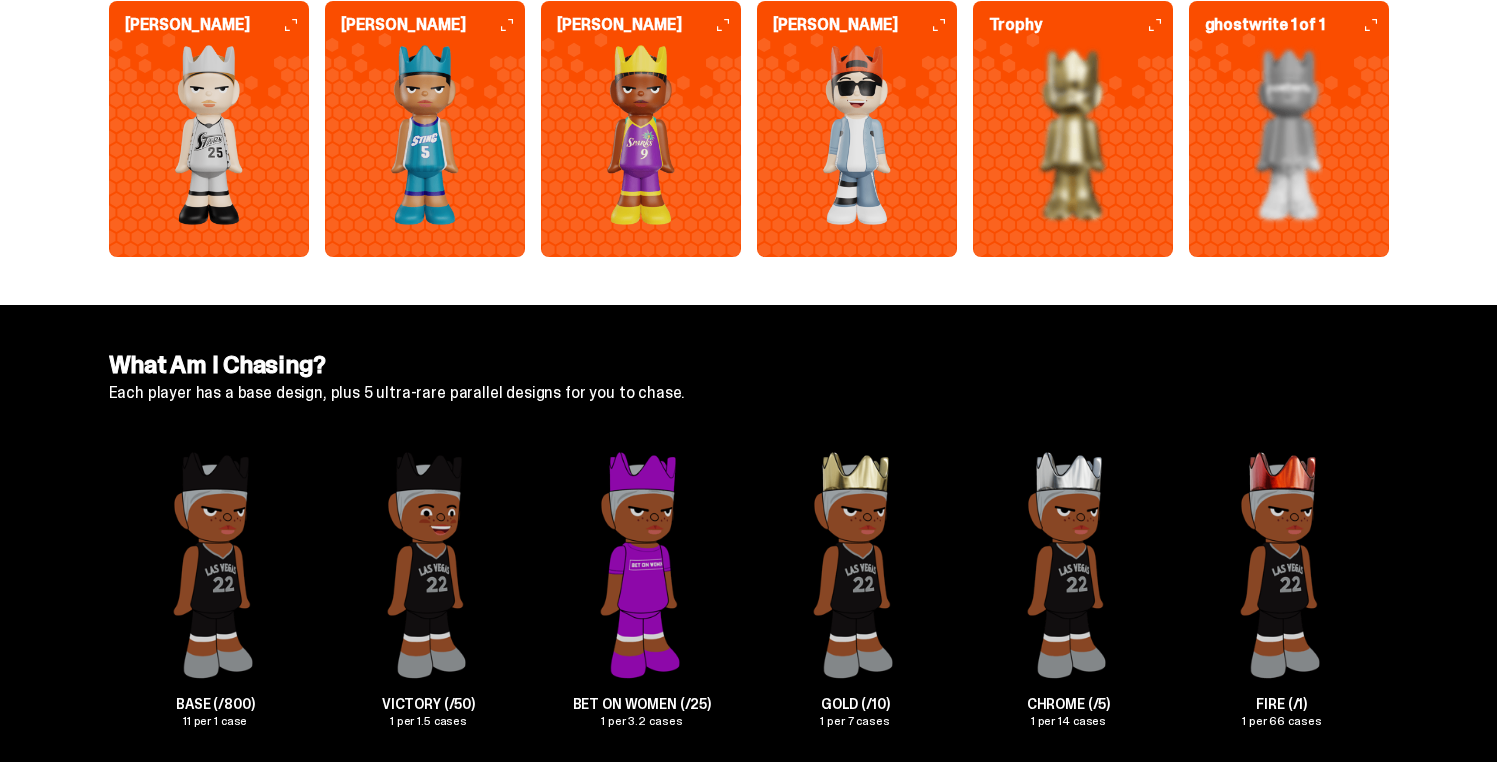 click at bounding box center [857, 135] 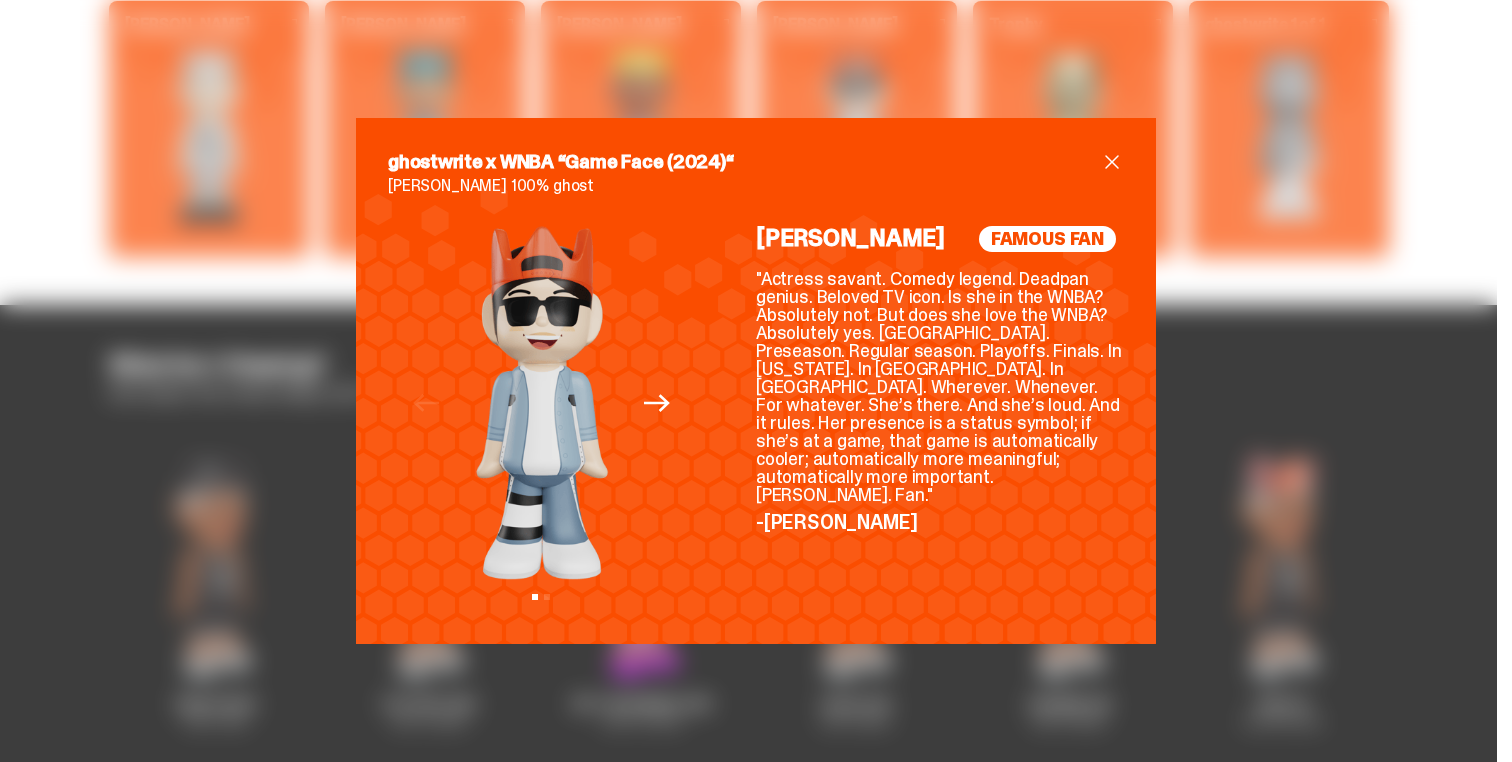 click on "ghostwrite x WNBA “Game Face (2024)“
[PERSON_NAME] 100% ghost
Previous Next View slide 1 View slide 2
FAMOUS FAN
[PERSON_NAME]
"Actress savant. Comedy legend. Deadpan genius. Beloved TV icon. Is she in the WNBA? Absolutely not. But does she love the WNBA? Absolutely yes. [GEOGRAPHIC_DATA]. Preseason. Regular season. Playoffs. Finals. In [US_STATE]. In [GEOGRAPHIC_DATA]. In [GEOGRAPHIC_DATA]. Wherever. Whenever. For whatever. She’s there. And she’s loud. And it rules. Her presence is a status symbol; if she’s at a game, that game is automatically cooler; automatically more meaningful; automatically more important. [PERSON_NAME]. Fan."
-[PERSON_NAME]" at bounding box center [756, 381] 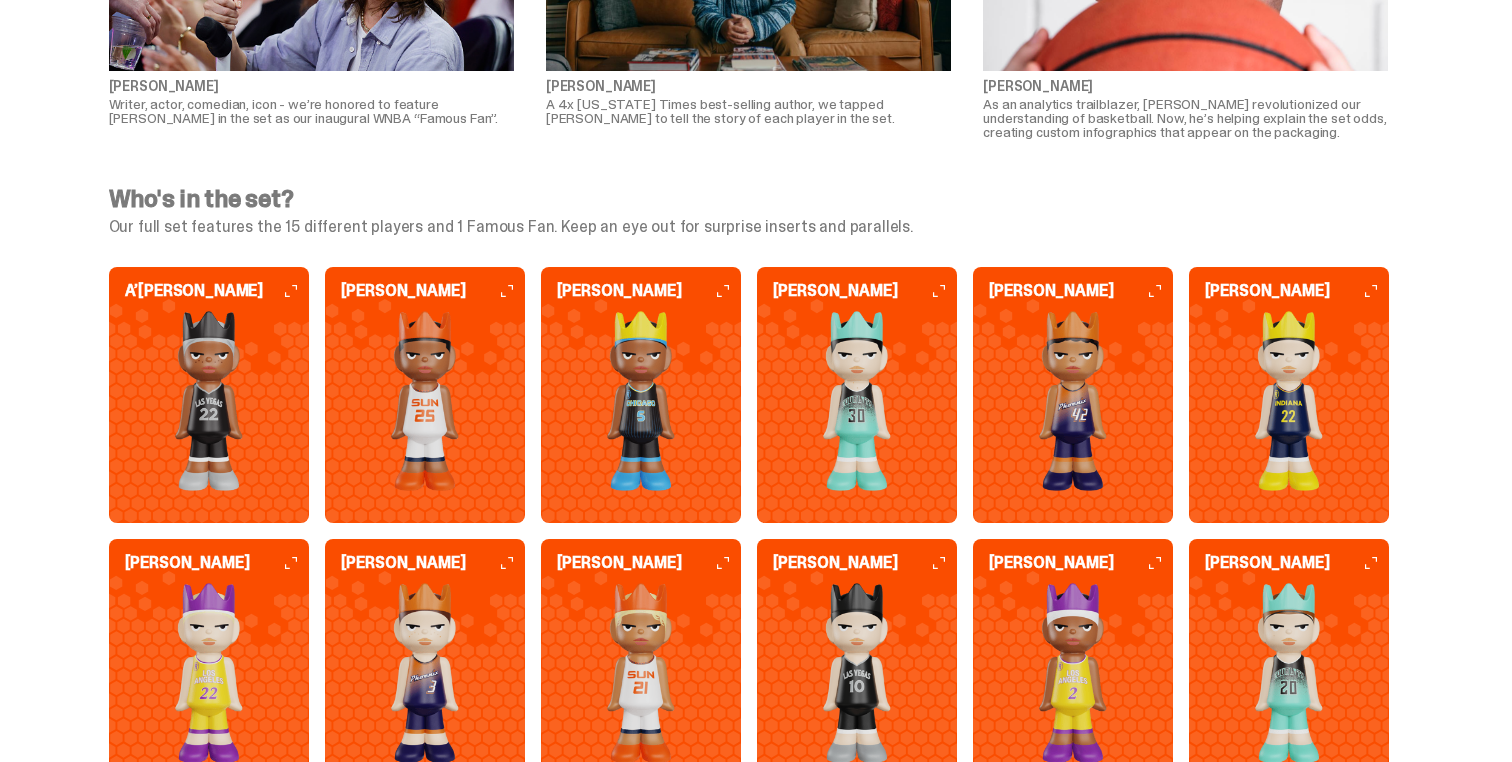 scroll, scrollTop: 4200, scrollLeft: 0, axis: vertical 